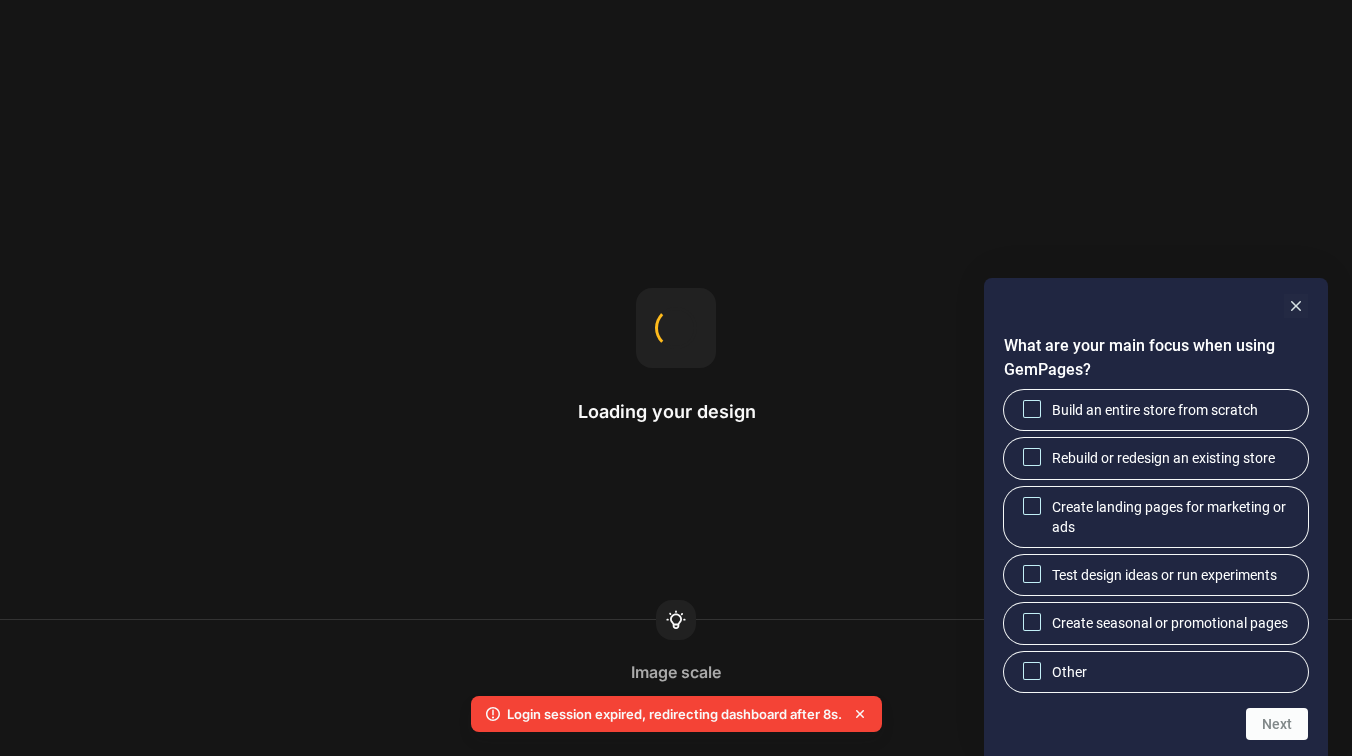 scroll, scrollTop: 0, scrollLeft: 0, axis: both 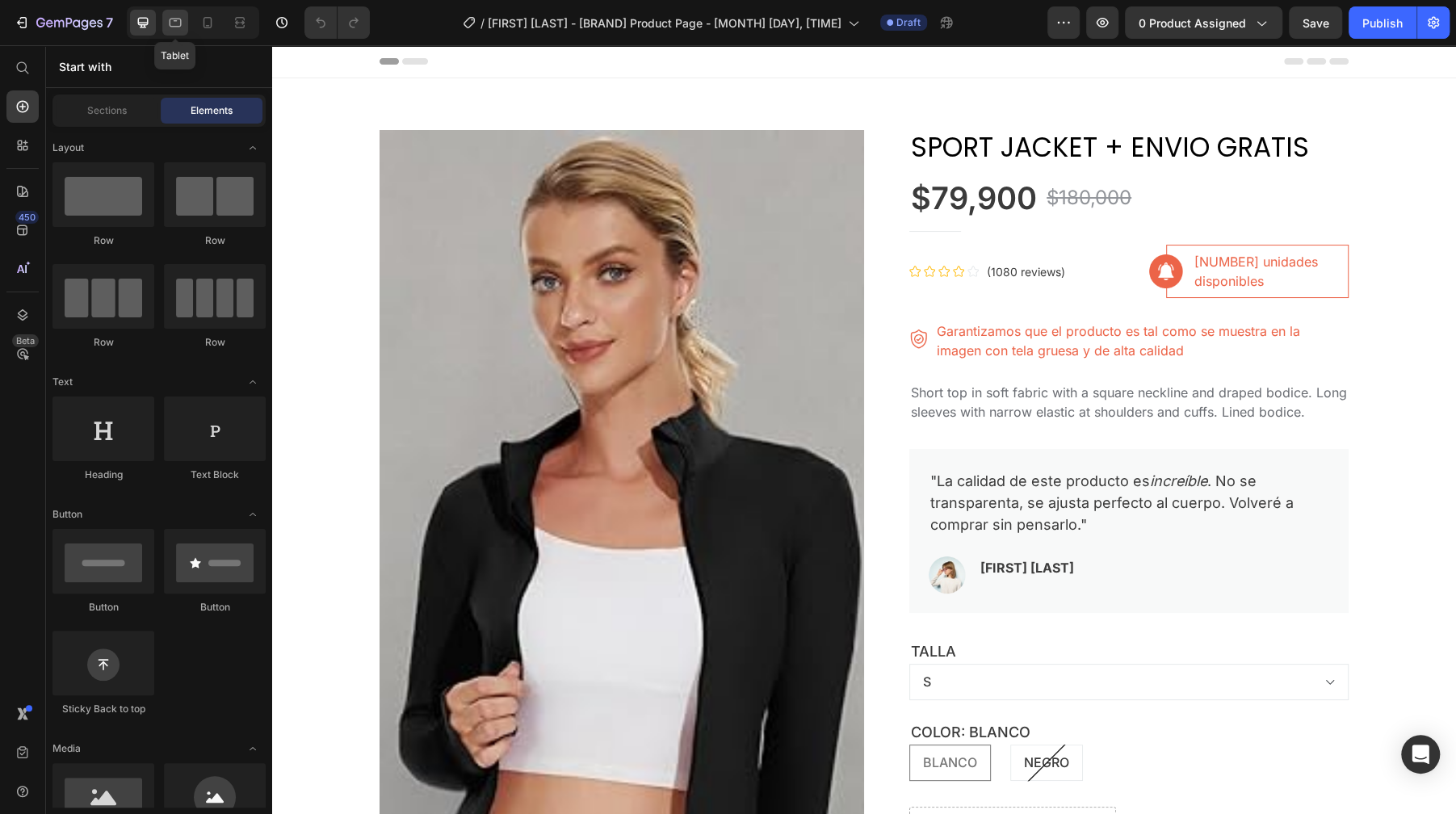 click 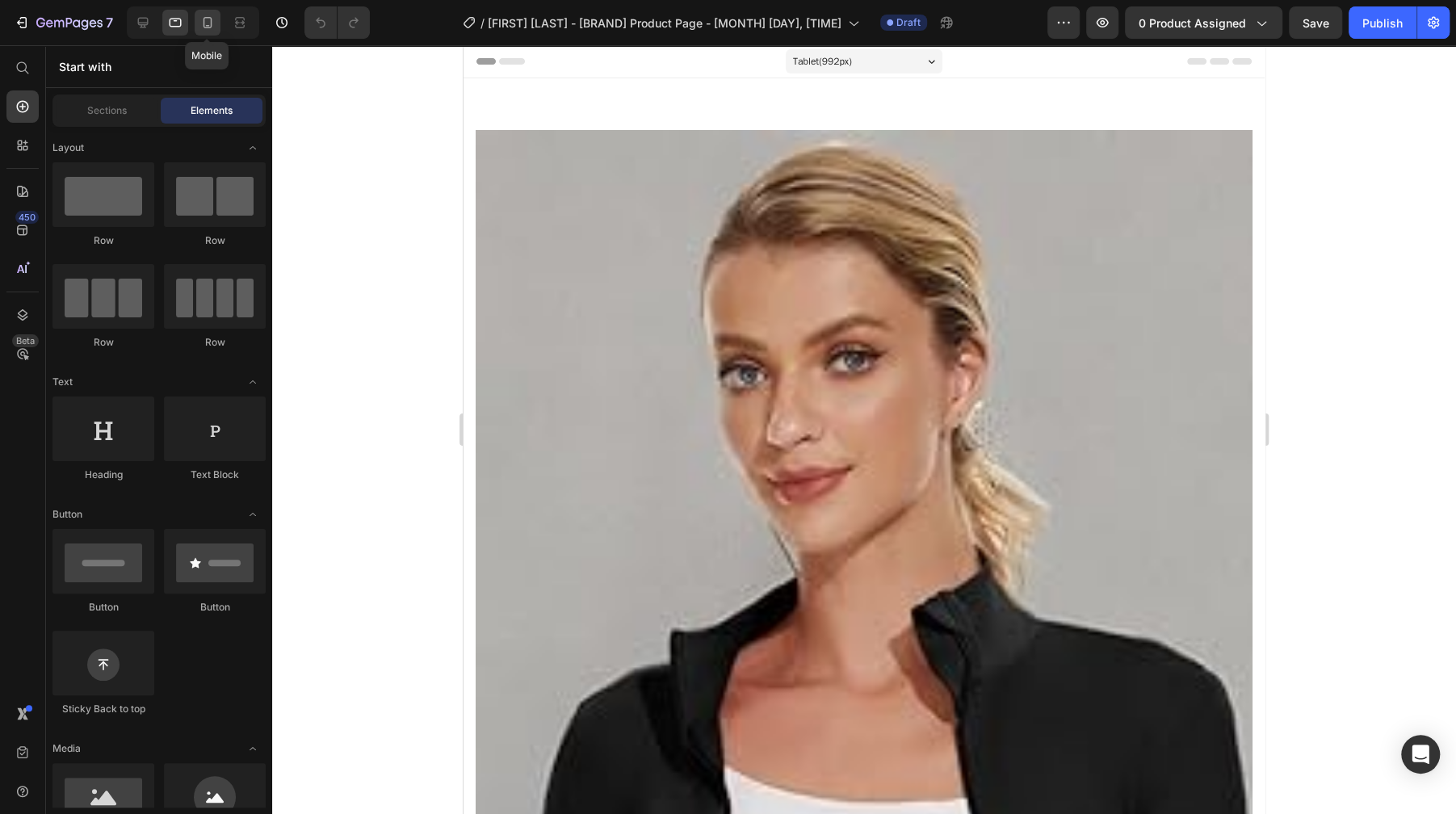 click 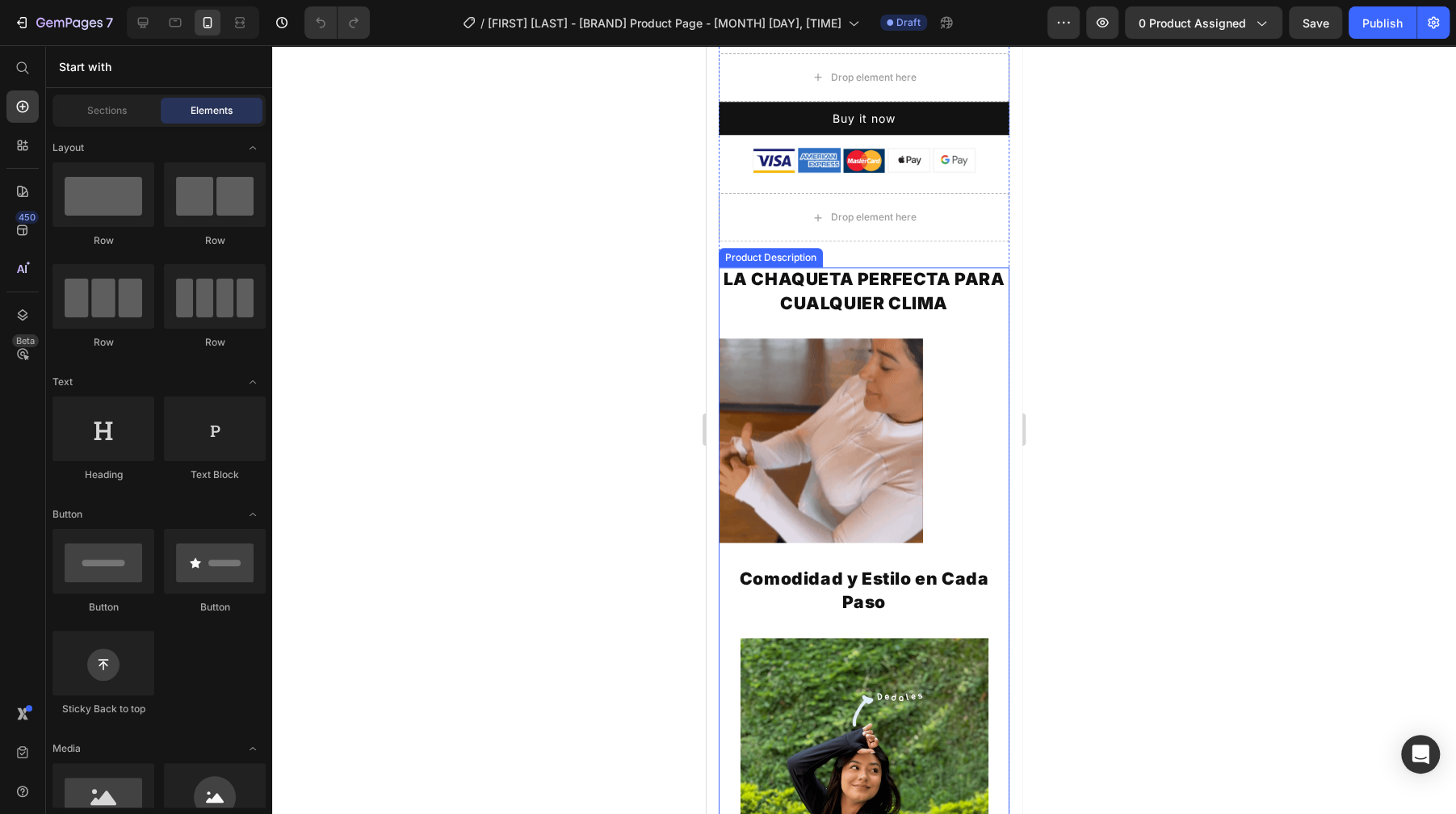 scroll, scrollTop: 1040, scrollLeft: 0, axis: vertical 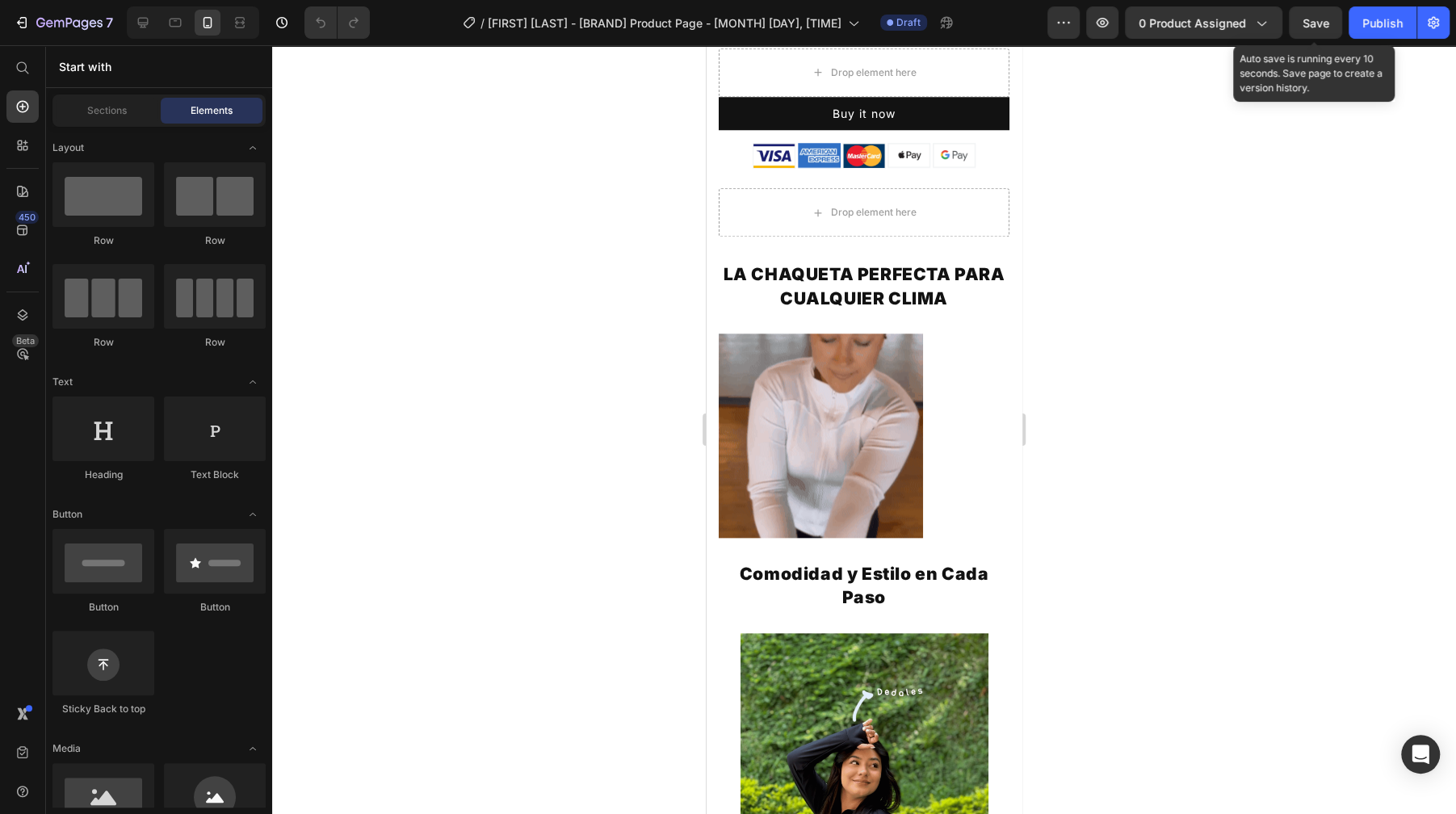 click on "Save" at bounding box center (1315, 23) 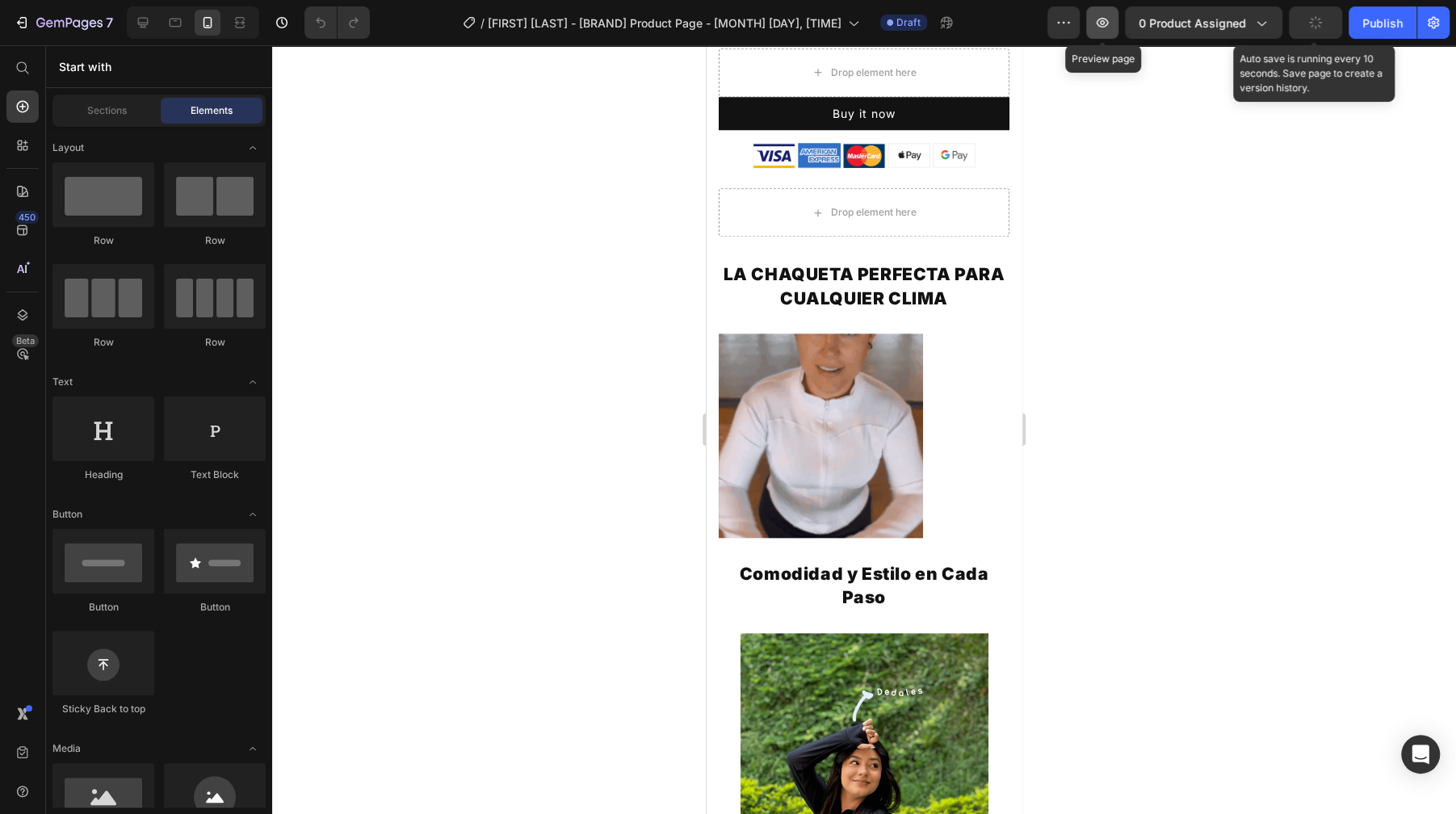 click 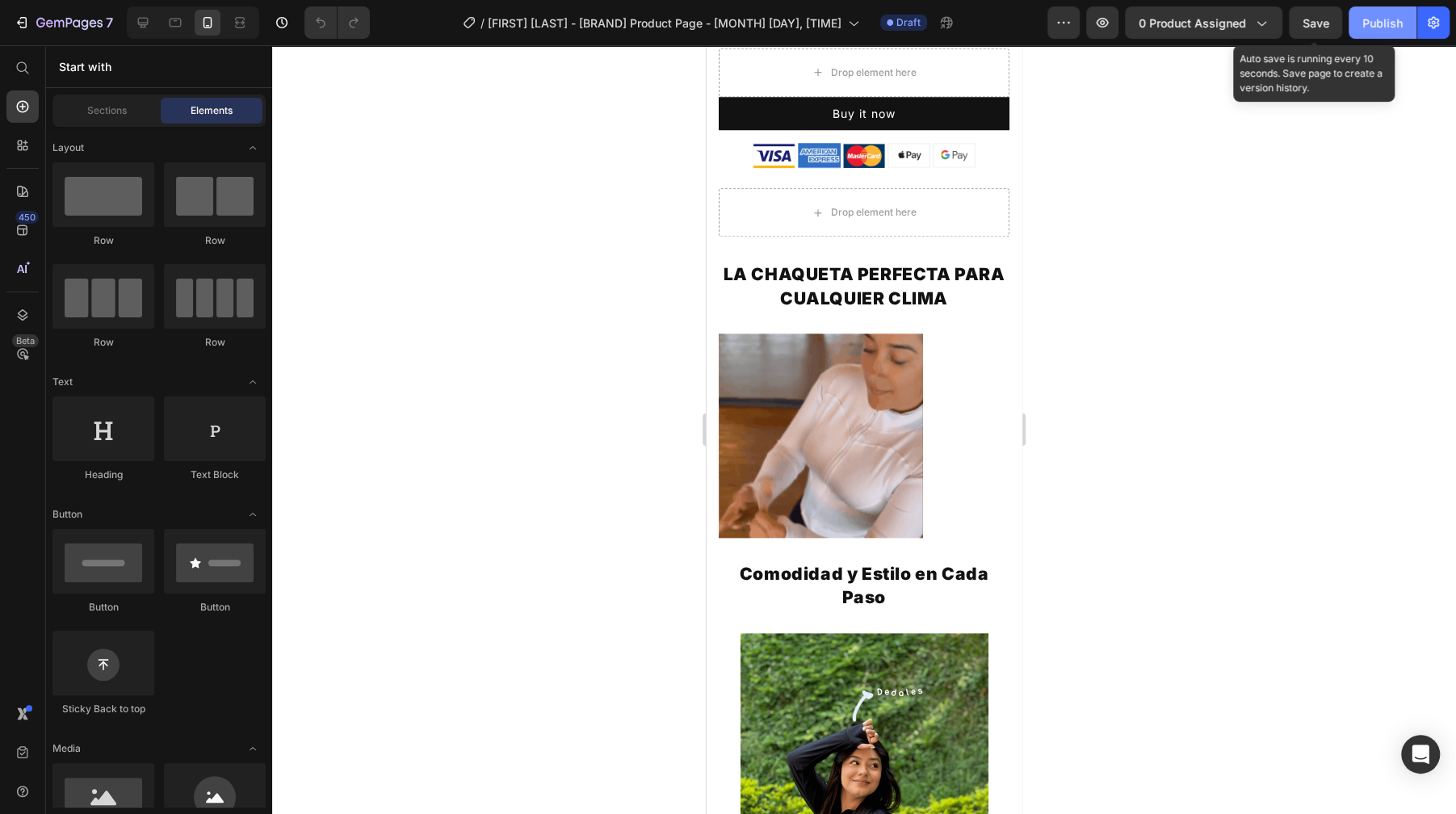 click on "Publish" 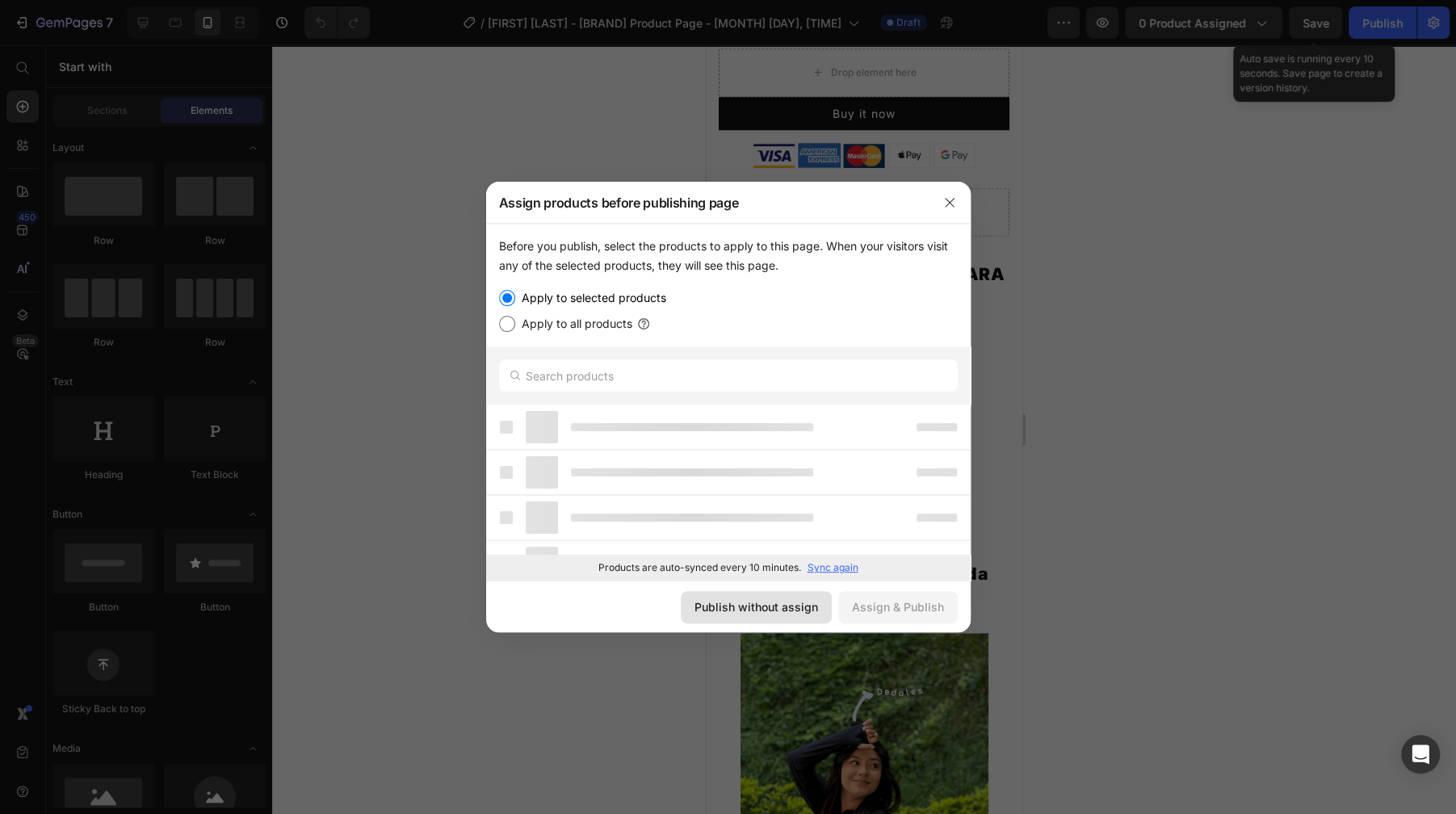click on "Publish without assign" at bounding box center (756, 606) 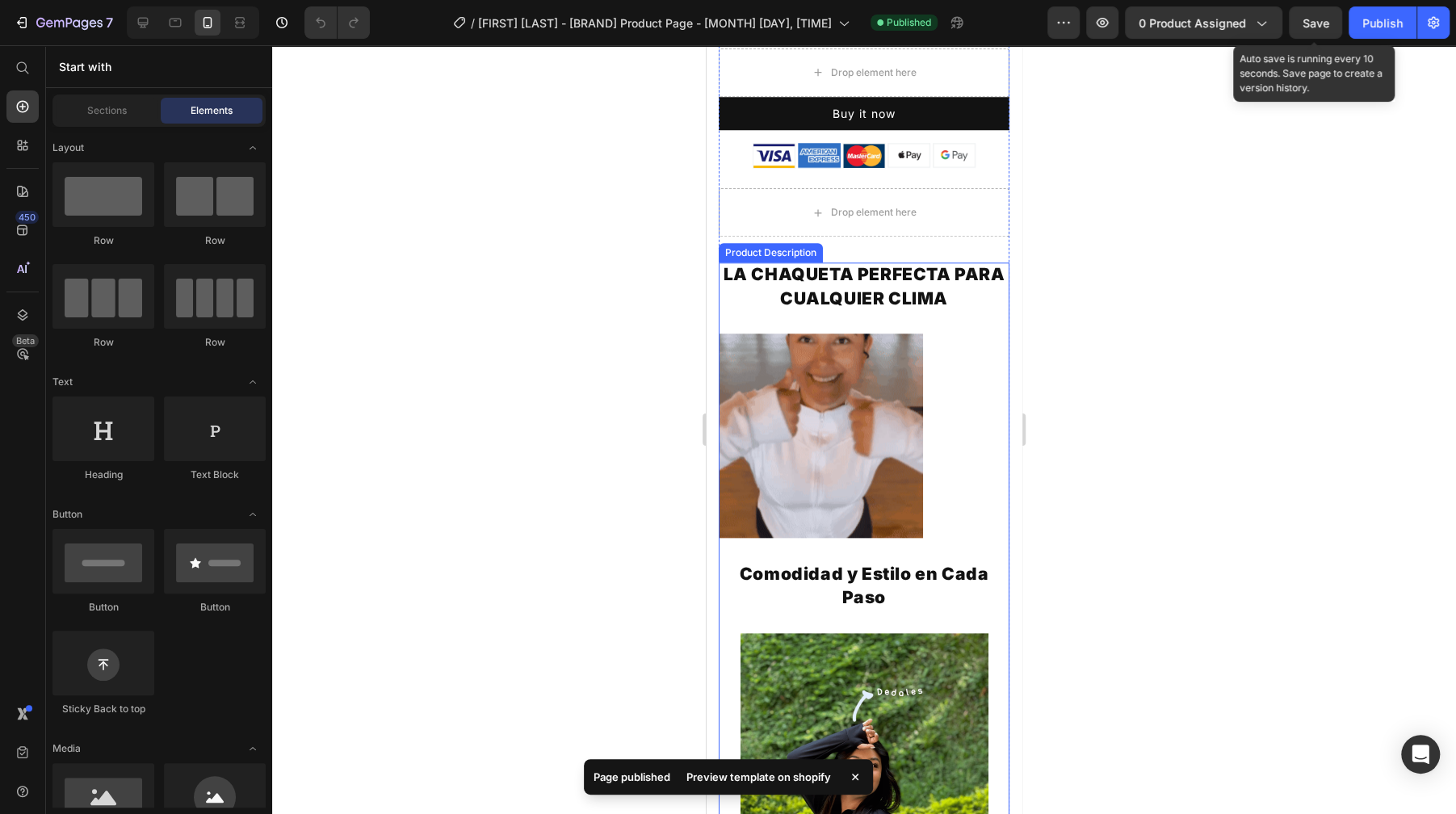 scroll, scrollTop: 1042, scrollLeft: 0, axis: vertical 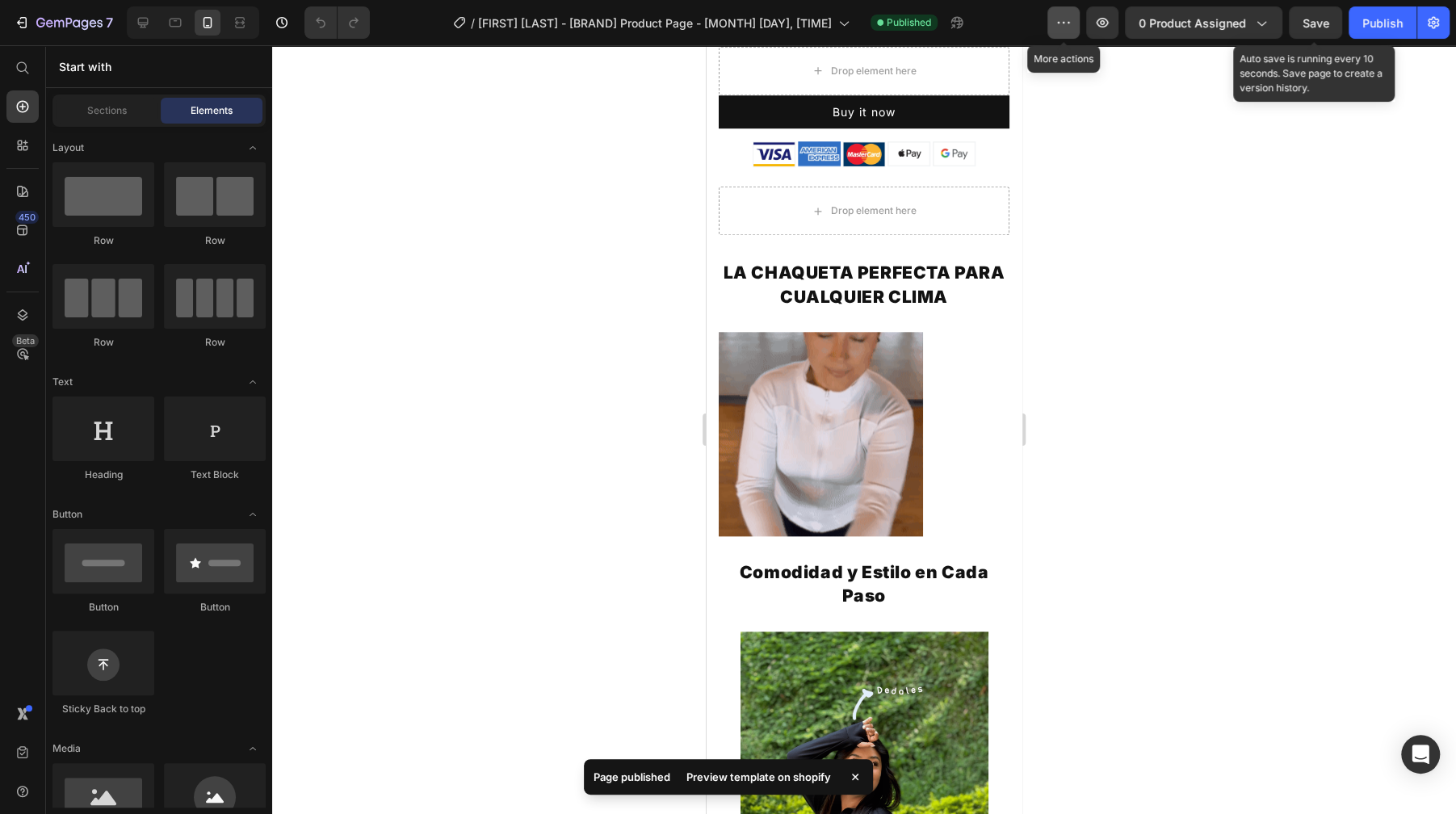 click 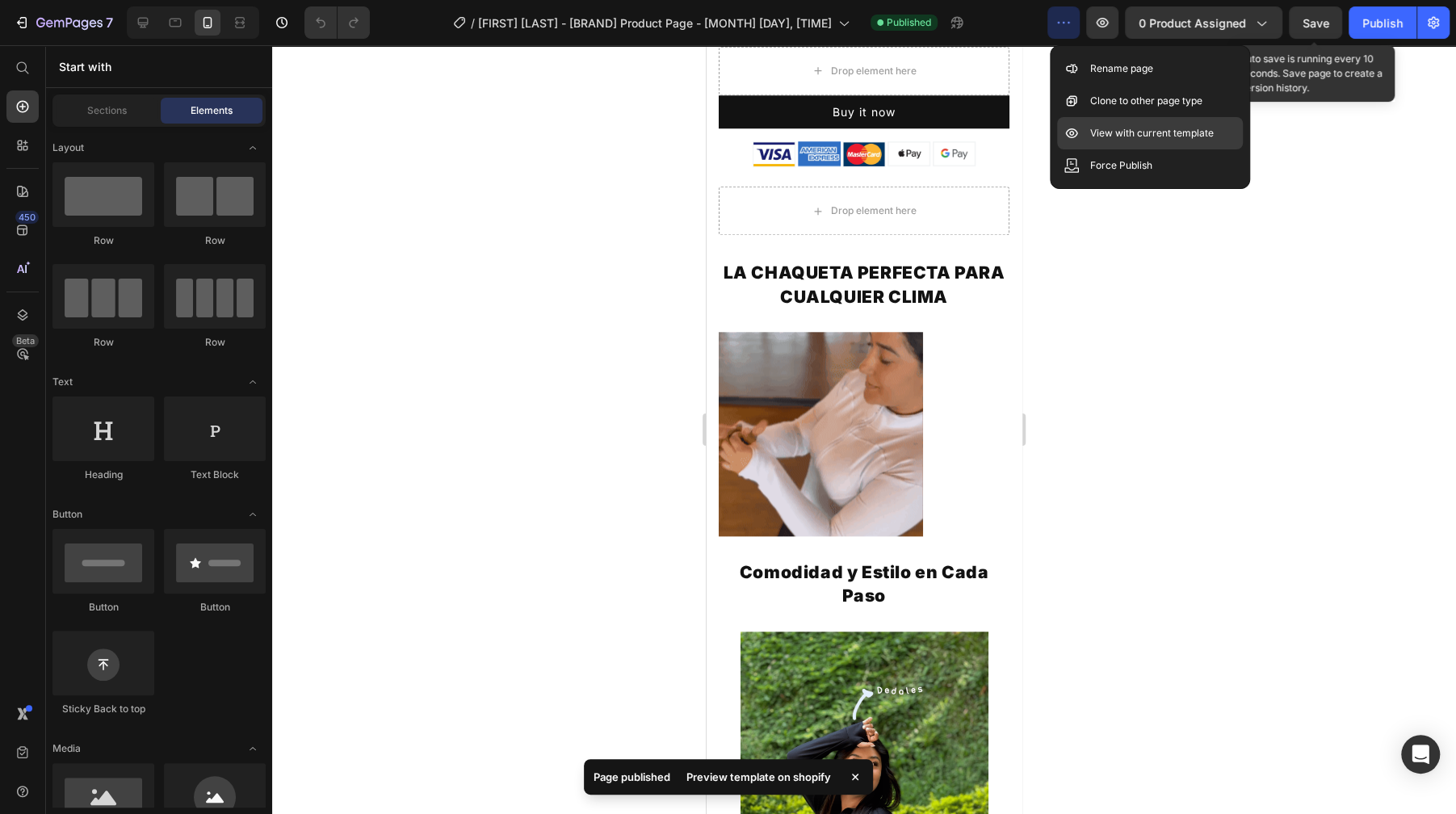 click on "View with current template" at bounding box center (1151, 133) 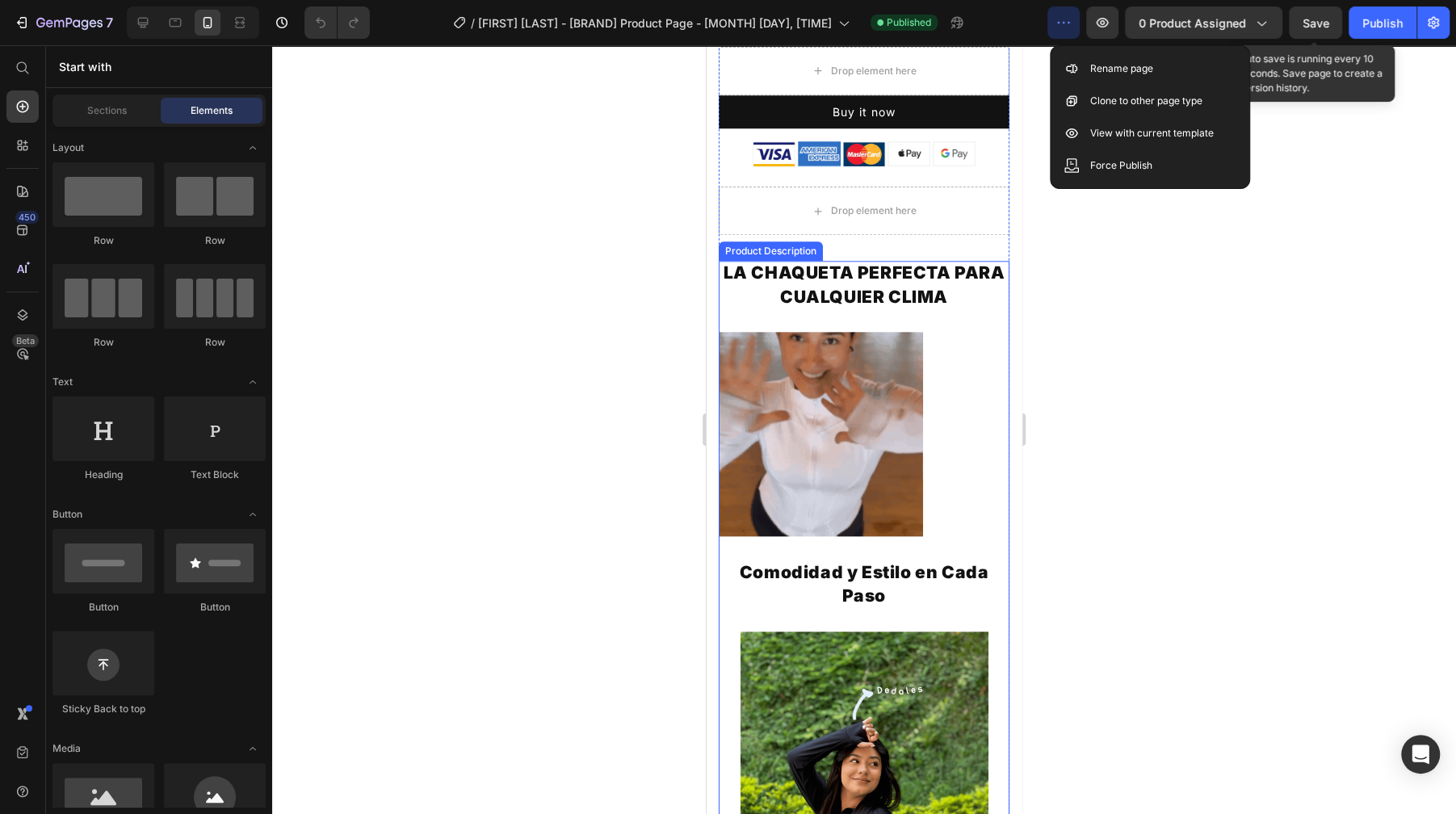 click on "LA CHAQUETA PERFECTA PARA CUALQUIER CLIMA
Comodidad y Estilo en Cada Paso
Nuestra chaqueta está diseñada con tecnología absorbente de sudor, te mantiene fresco y seco.
CARACTERISTICAS
Cremallera Completa:  Facilita el uso y la retirada de la chaqueta, ofreciendo comodidad y versatilidad.
Diseño Ajustado:  La chaqueta corta de manga larga tiene un ajuste entallado que resalta tu figura sin sacrificar el confort.
Materiales Premium:  Ligera, suave, transpirable y elástica, garantizando libertad de movimiento y durabilidad.
Puños Elásticos con Orificios para Pulgares:  Mantienen las mangas en su lugar, aumentando la cobertura y el calor." at bounding box center (864, 1109) 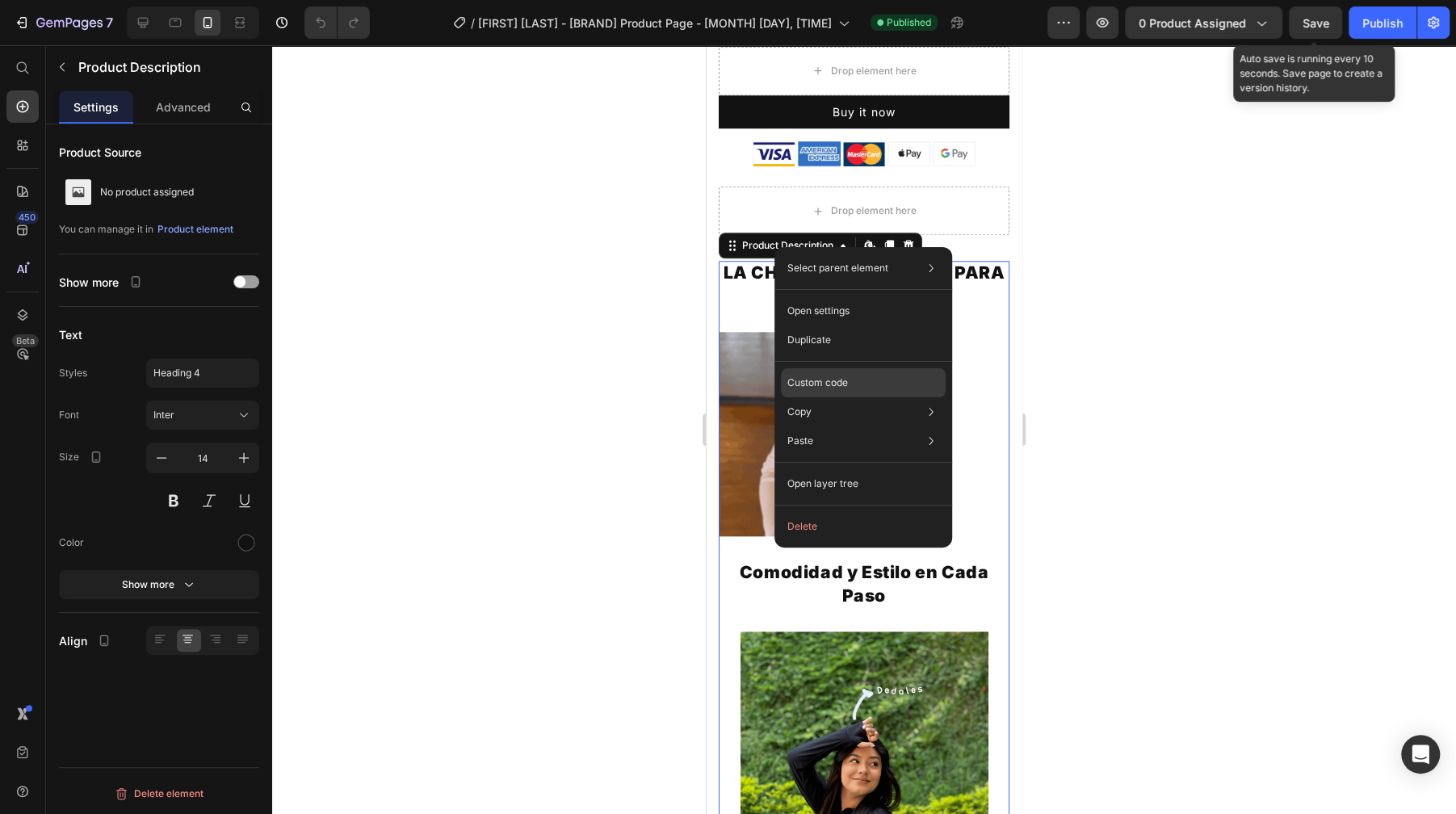 click on "Custom code" at bounding box center (817, 383) 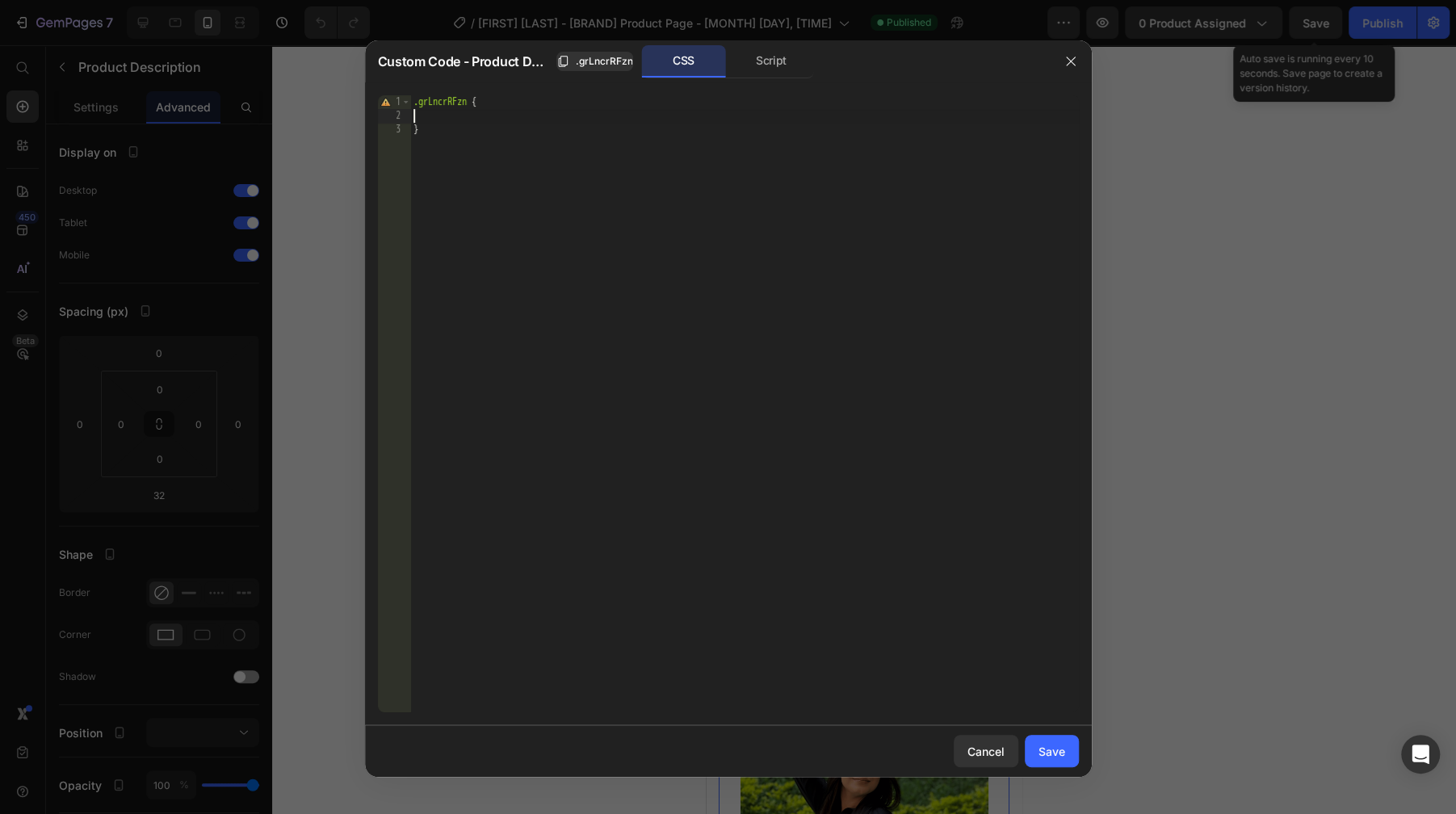 click on ".grLncrRFzn   { }" at bounding box center [745, 417] 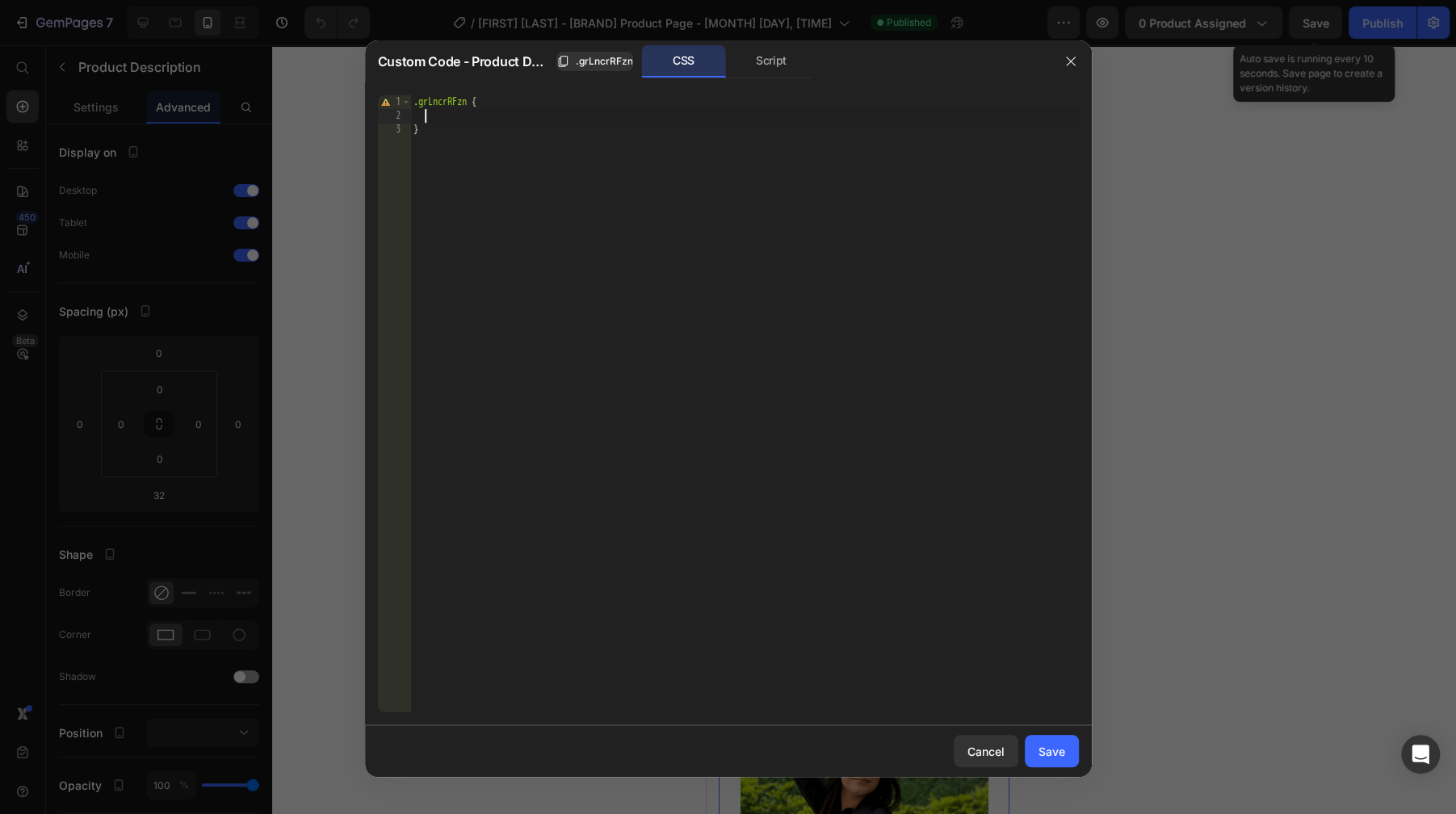paste on "margin-right: auto;" 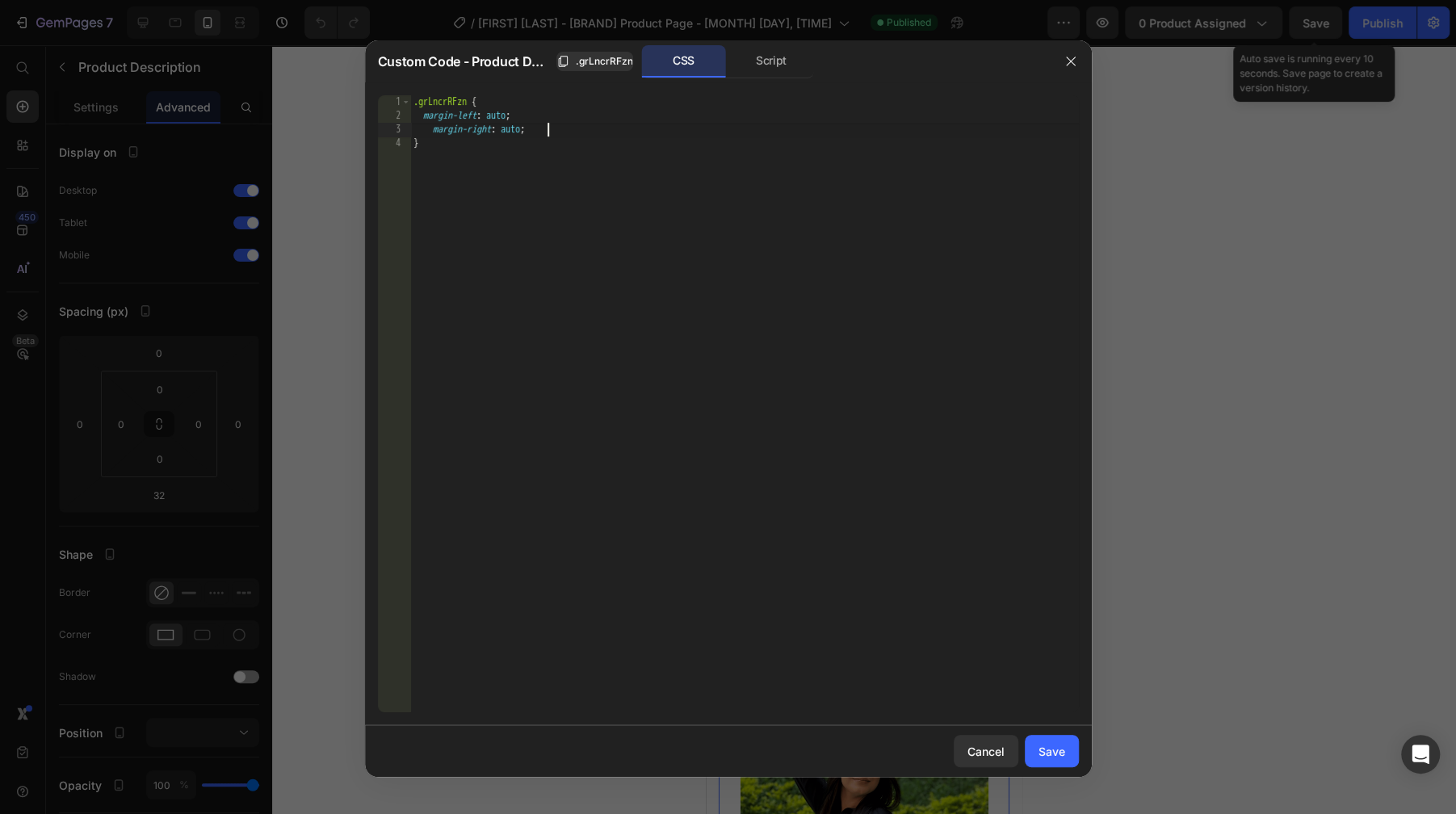 click on ".grLncrRFzn   {    margin-left :   auto ;      margin-right :   auto ; }" at bounding box center (745, 417) 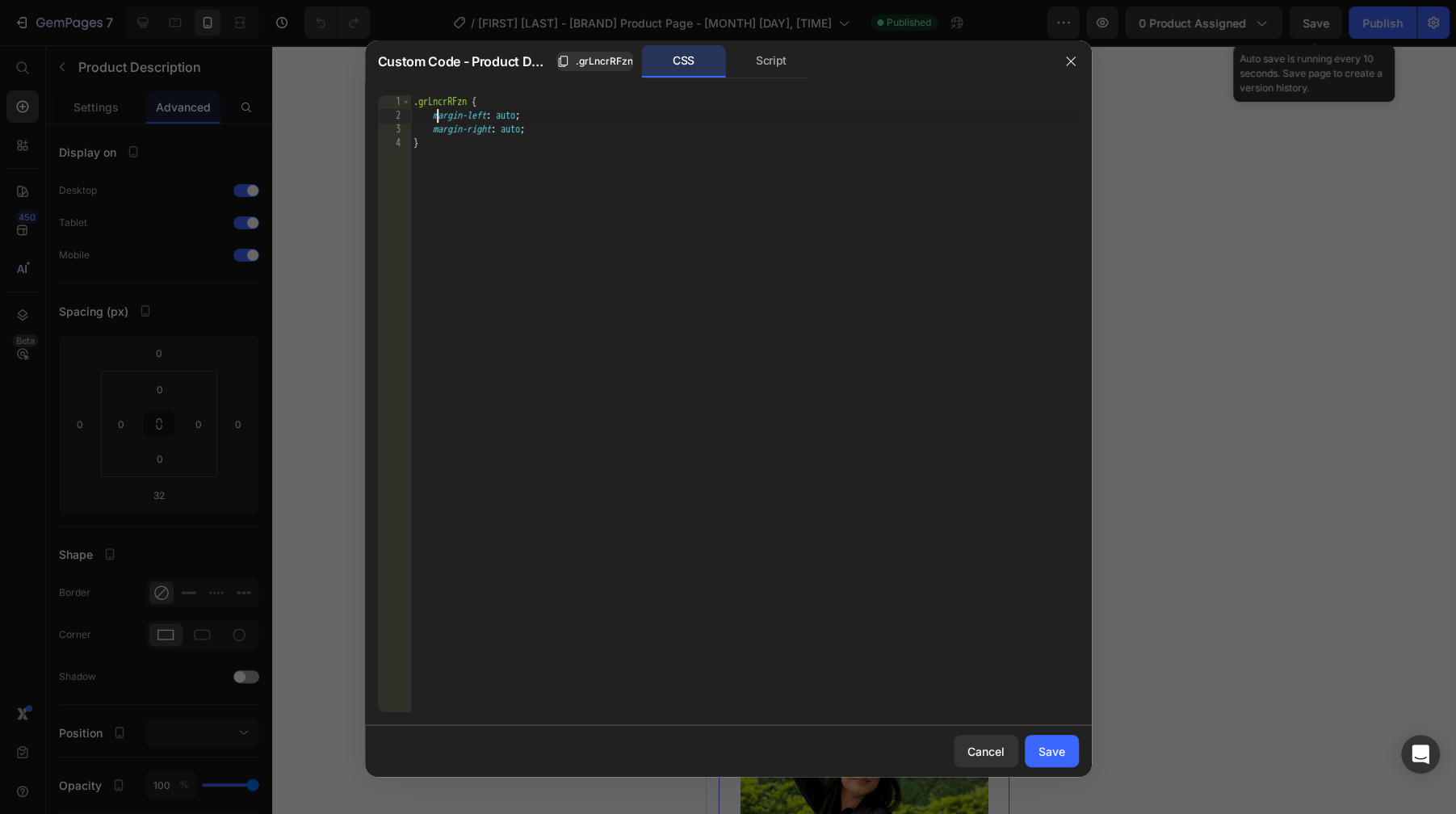 scroll, scrollTop: 0, scrollLeft: 2, axis: horizontal 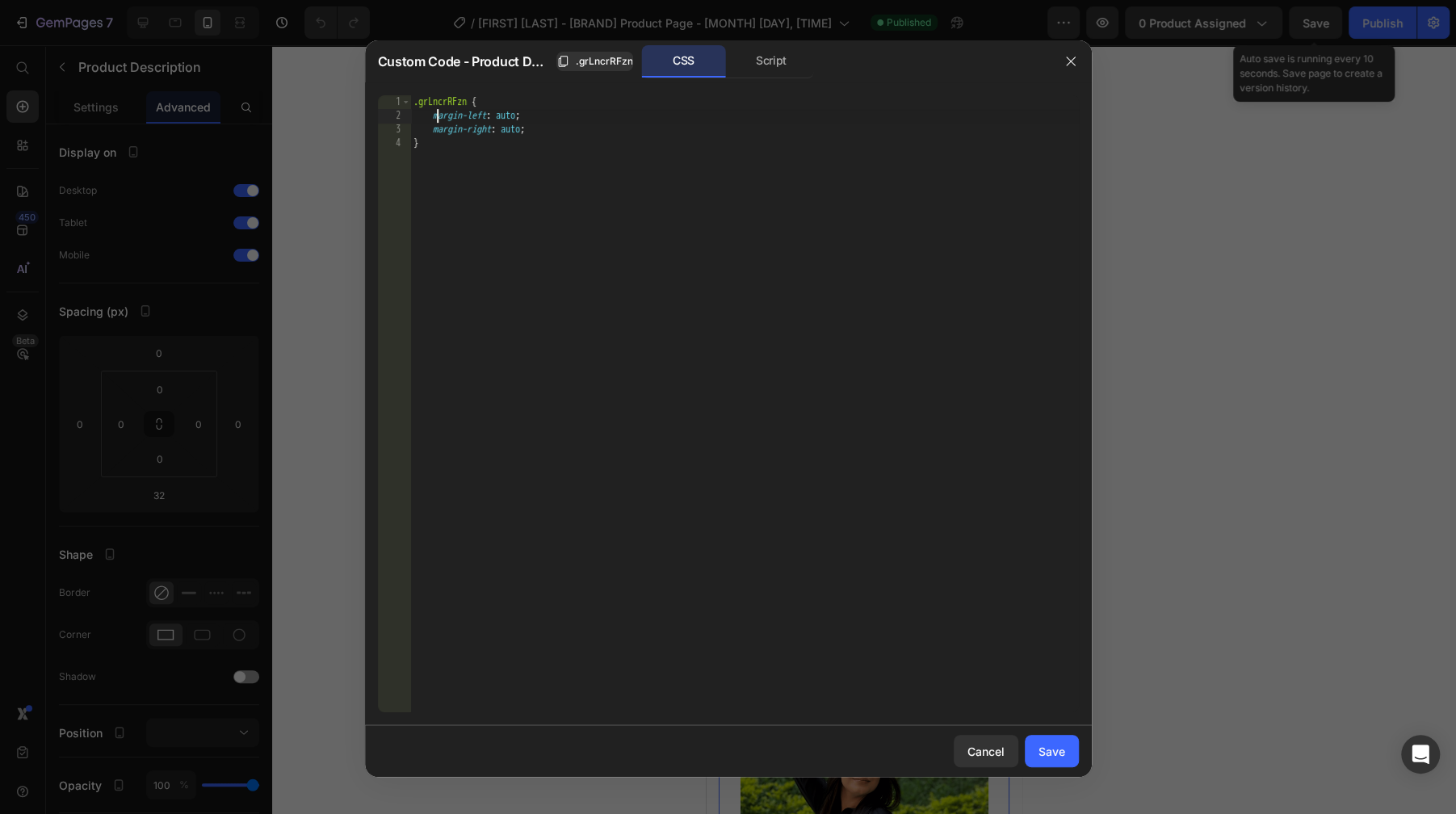 click on ".grLncrRFzn   {      margin-left :   auto ;      margin-right :   auto ; }" at bounding box center (745, 417) 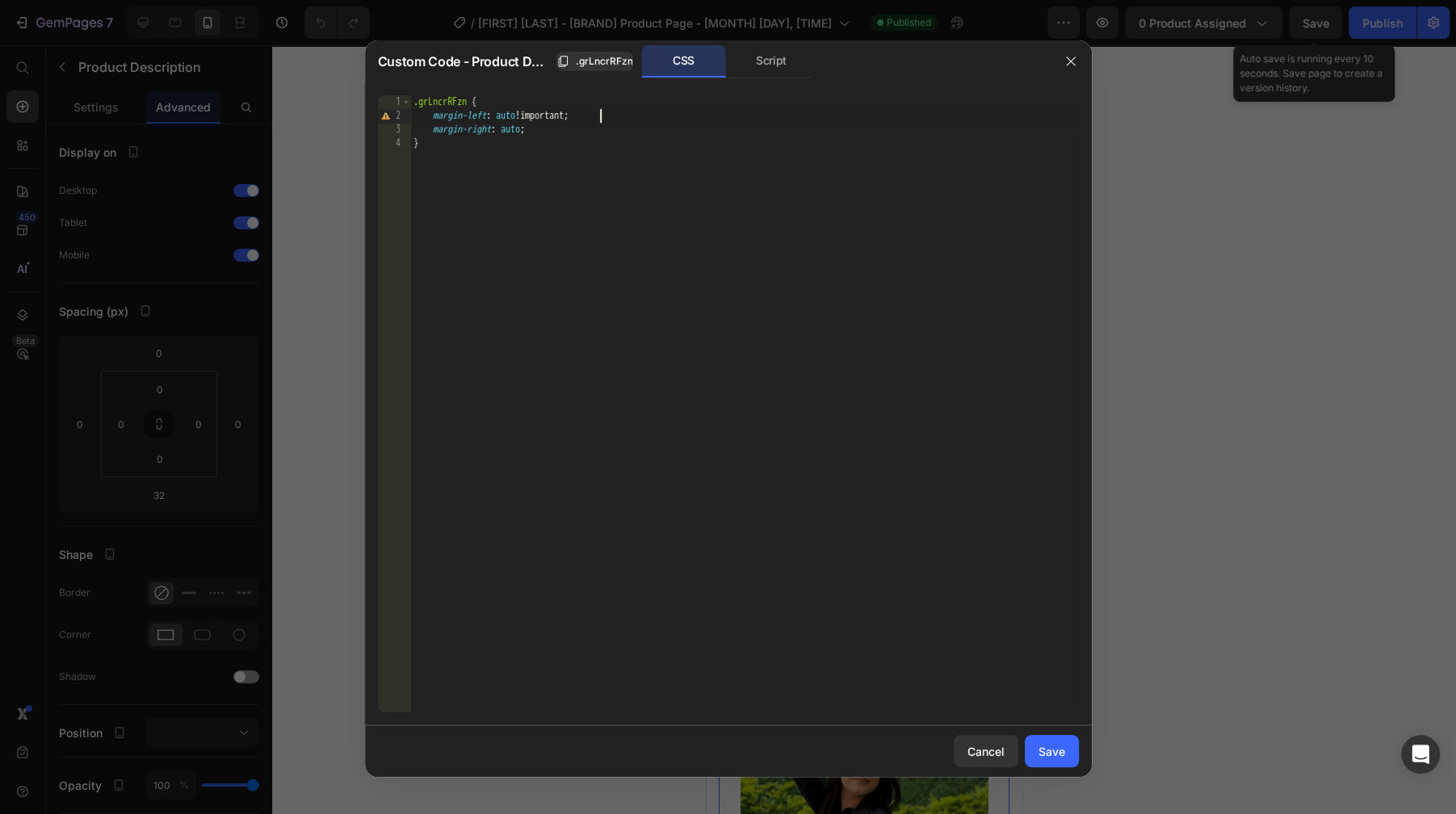drag, startPoint x: 543, startPoint y: 124, endPoint x: 622, endPoint y: 131, distance: 79.30952 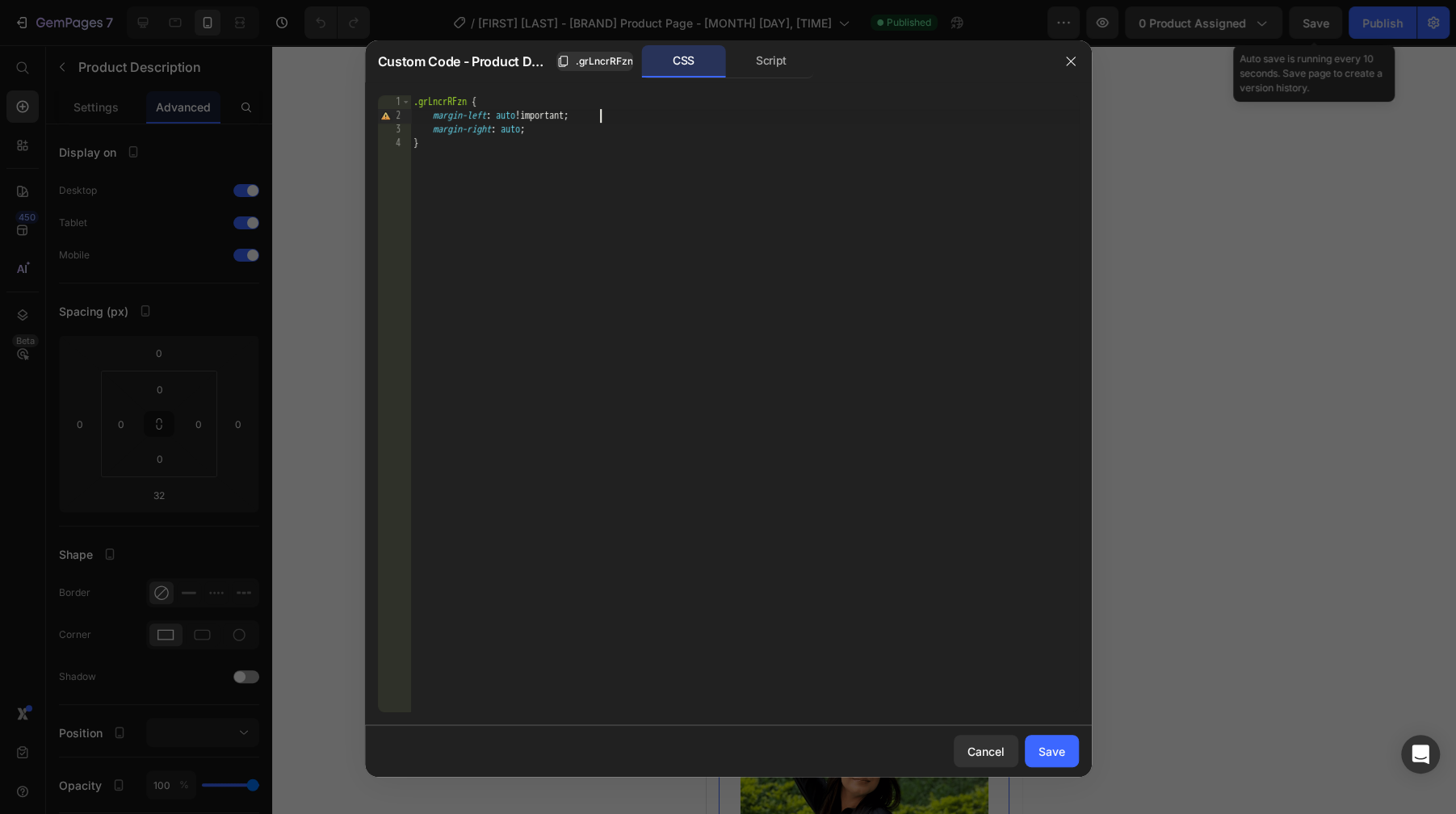 click on ".grLncrRFzn   {      margin-left :   auto  !important ;      margin-right :   auto ; }" at bounding box center (745, 417) 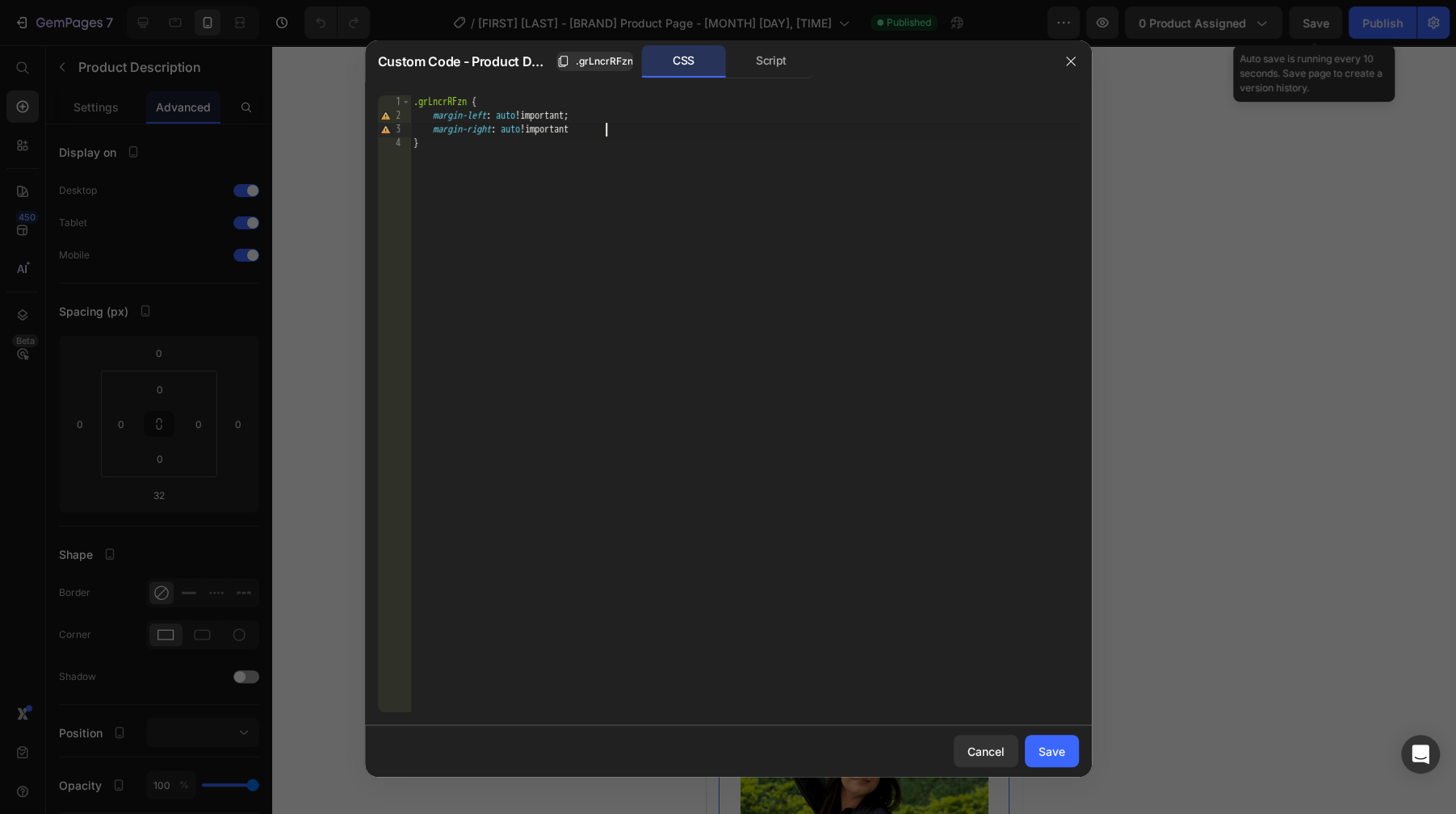 scroll, scrollTop: 0, scrollLeft: 11, axis: horizontal 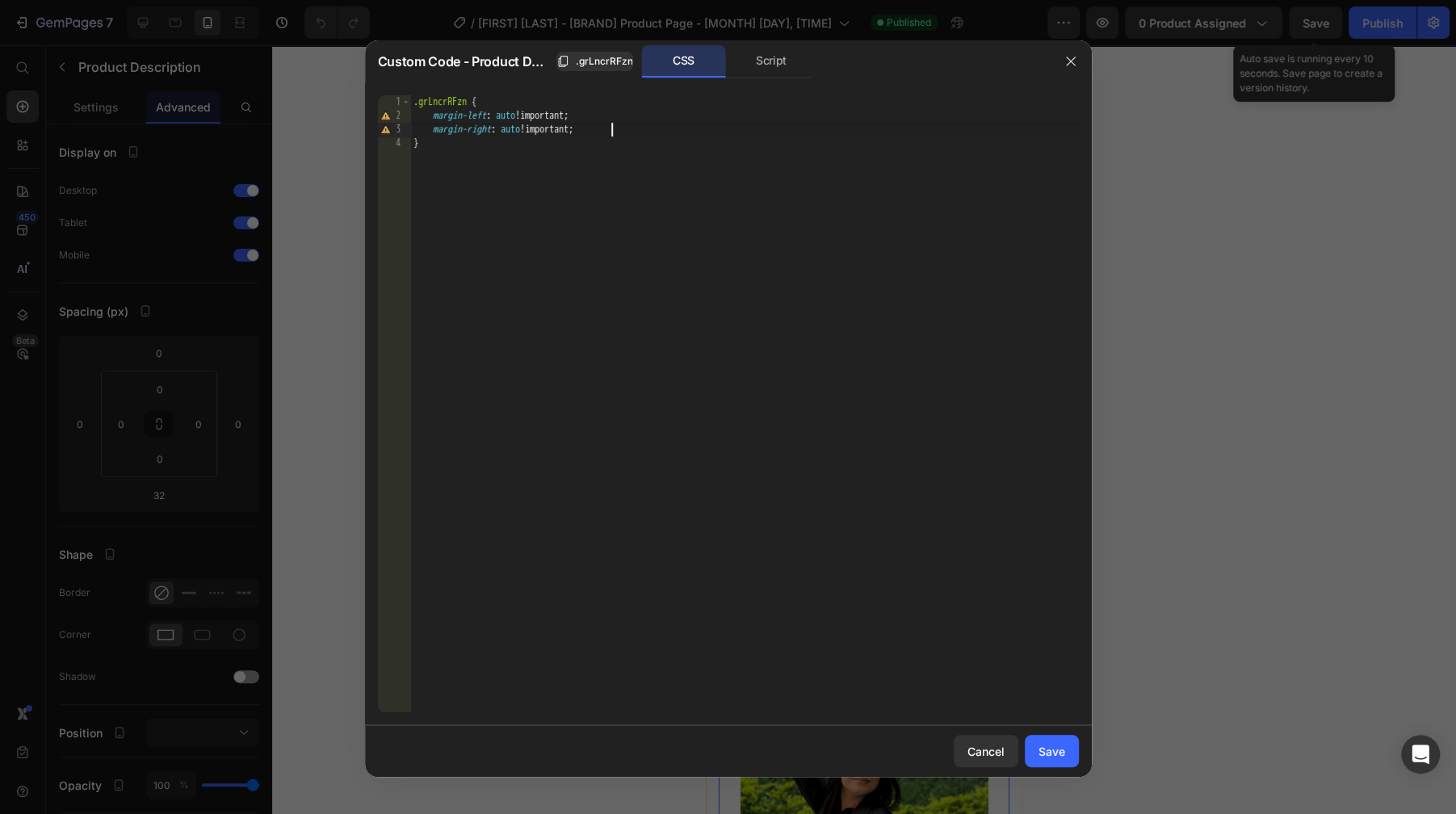 drag, startPoint x: 485, startPoint y: 99, endPoint x: 949, endPoint y: 129, distance: 464.9688 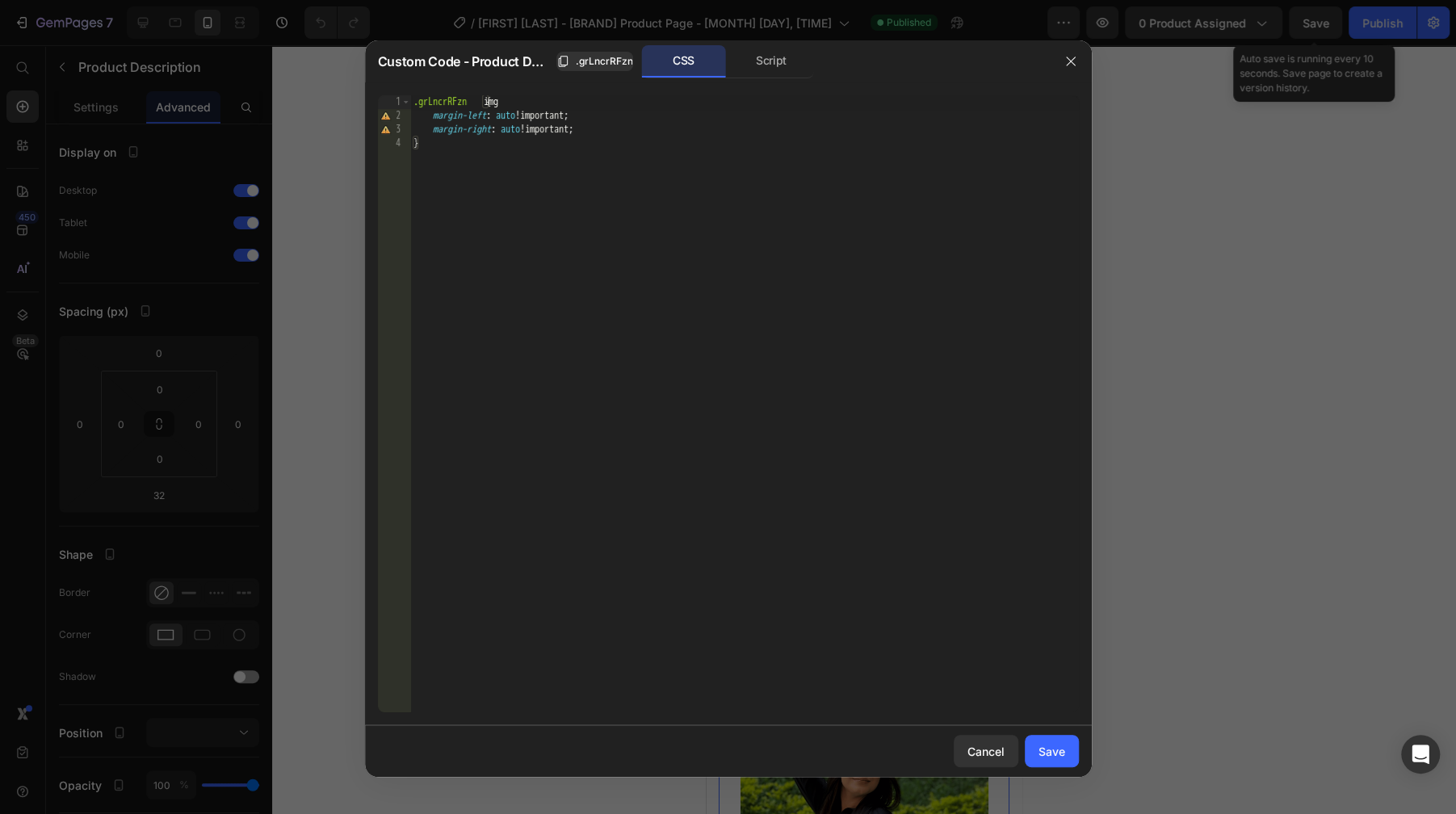 scroll, scrollTop: 0, scrollLeft: 1, axis: horizontal 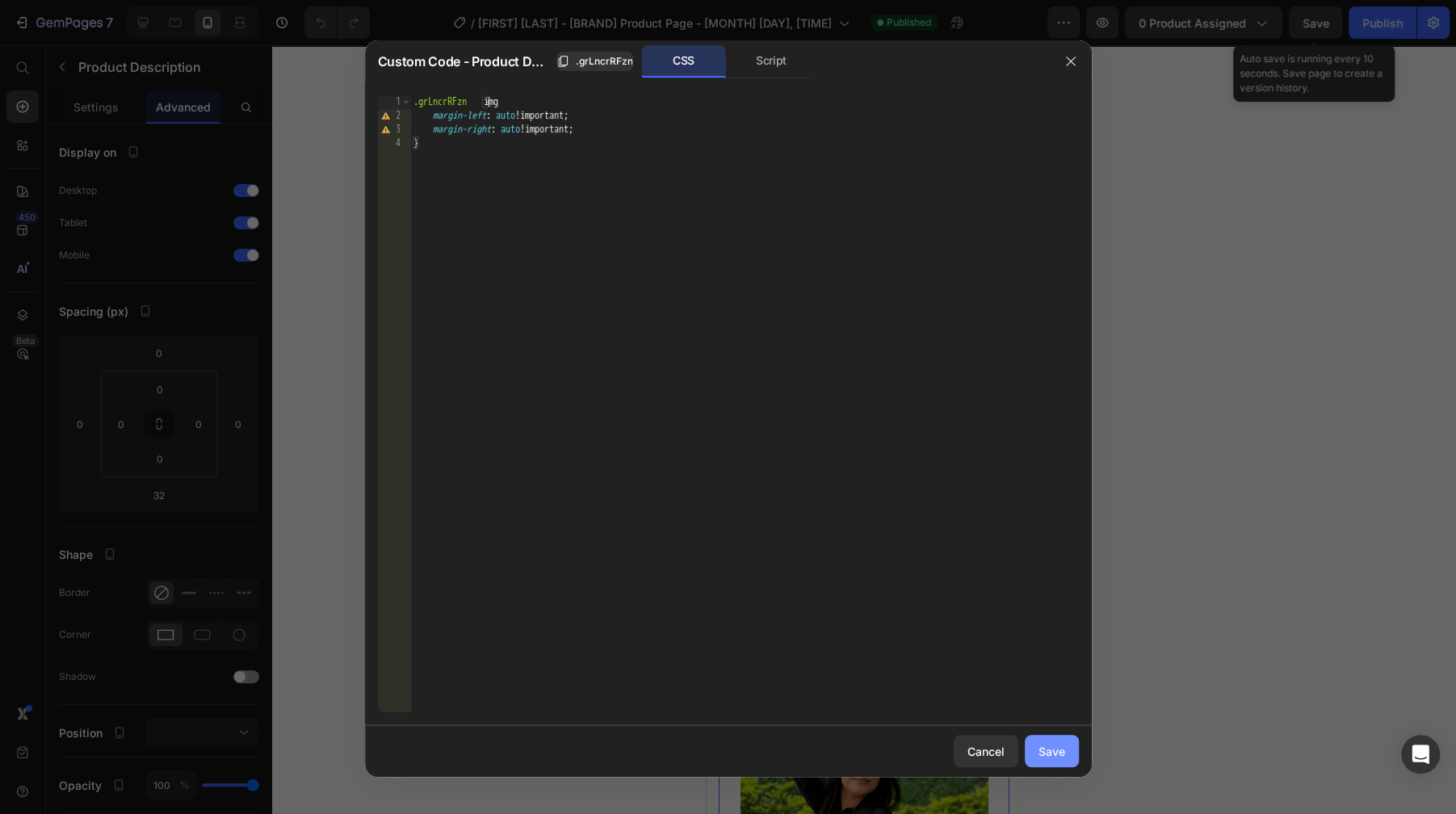 type on "img" 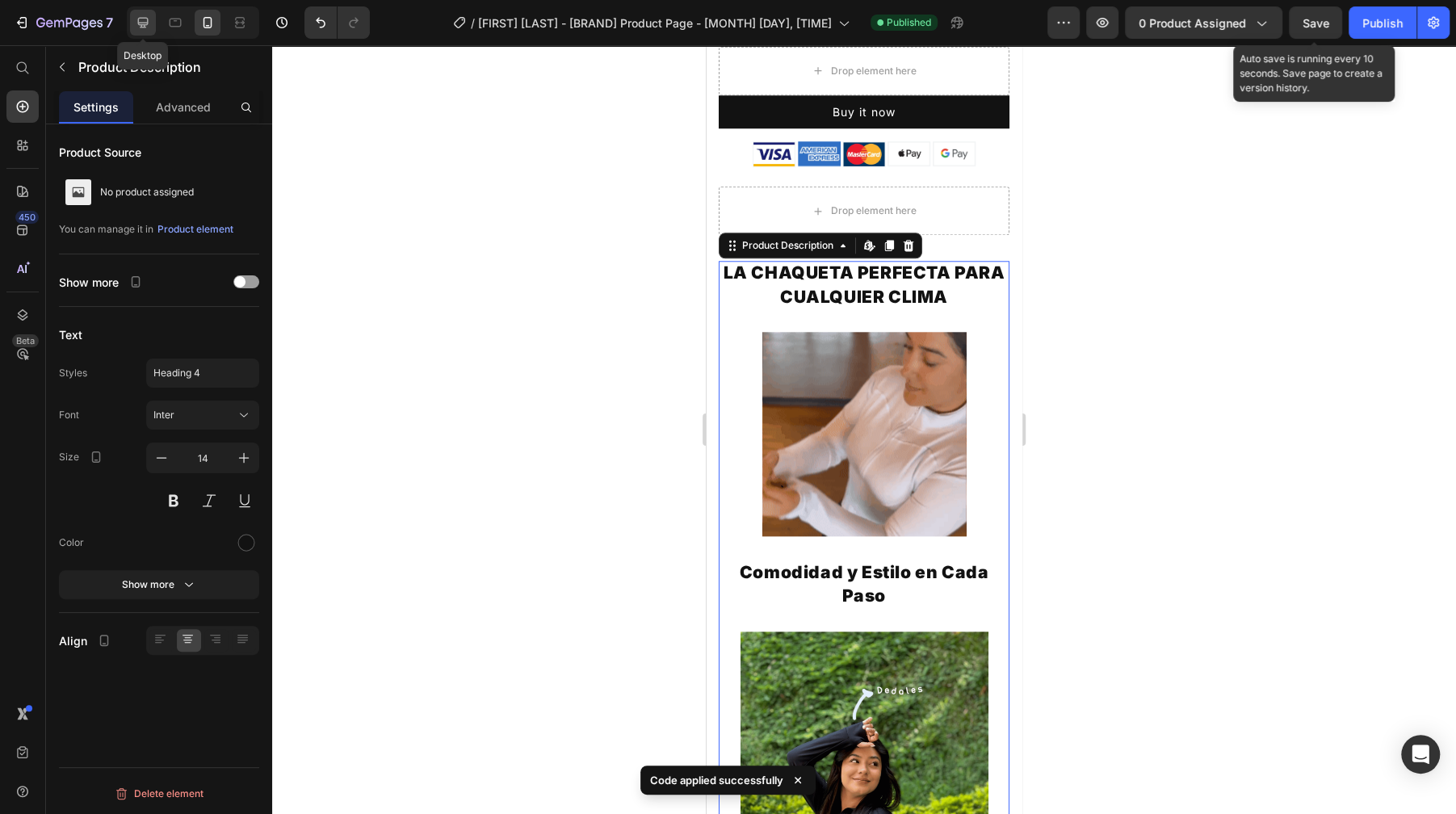 click 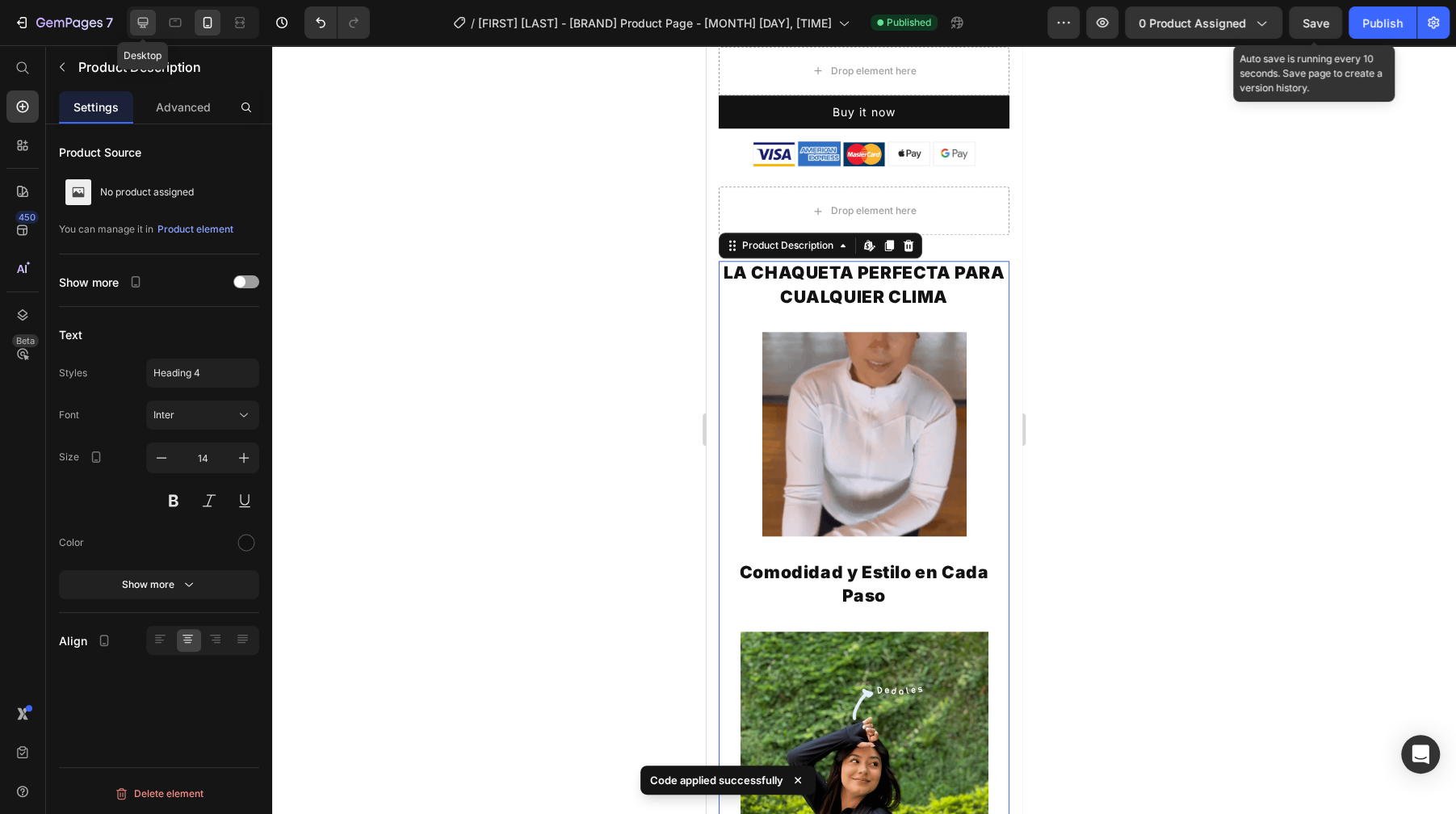 type on "16" 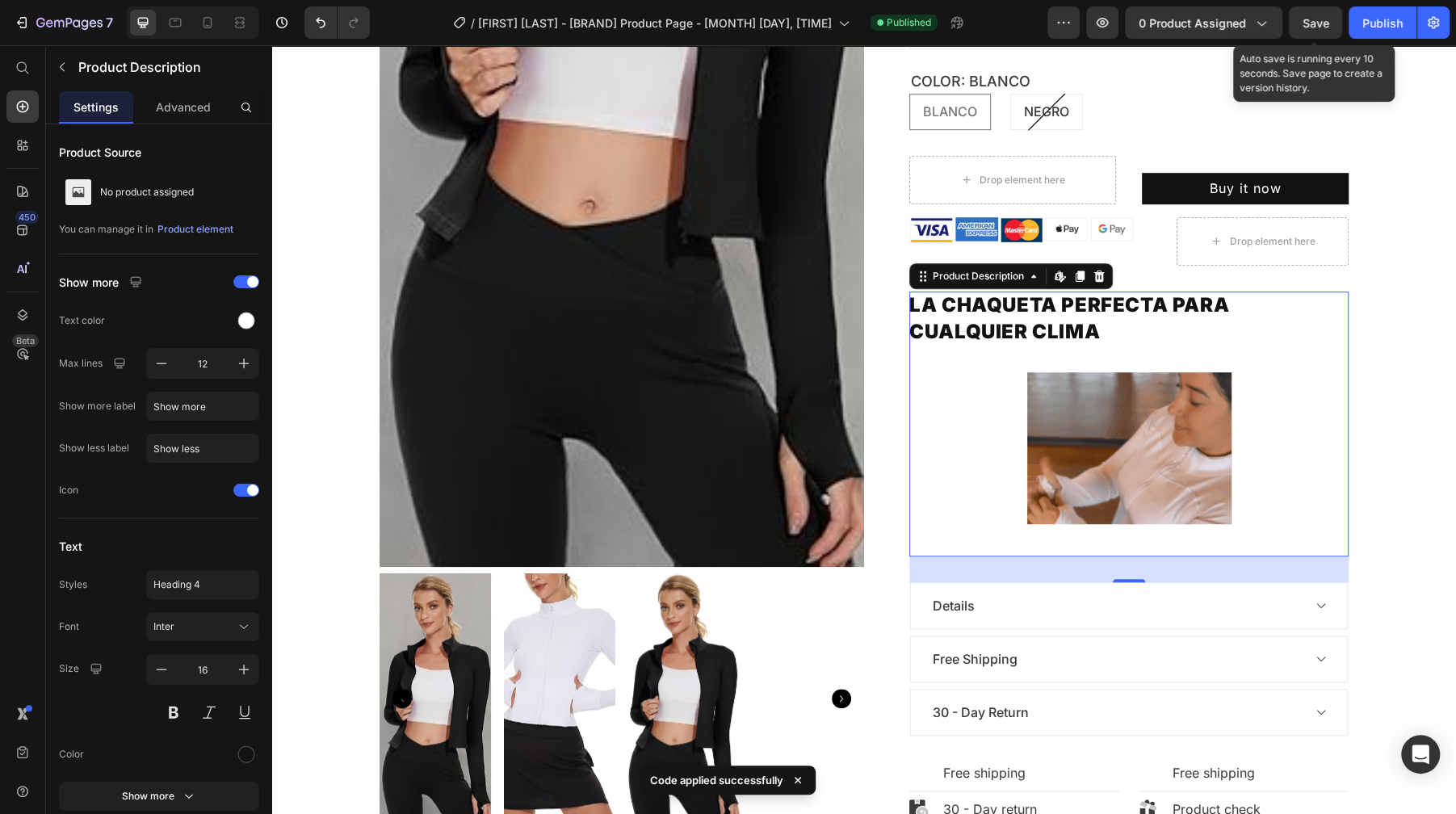 scroll, scrollTop: 650, scrollLeft: 0, axis: vertical 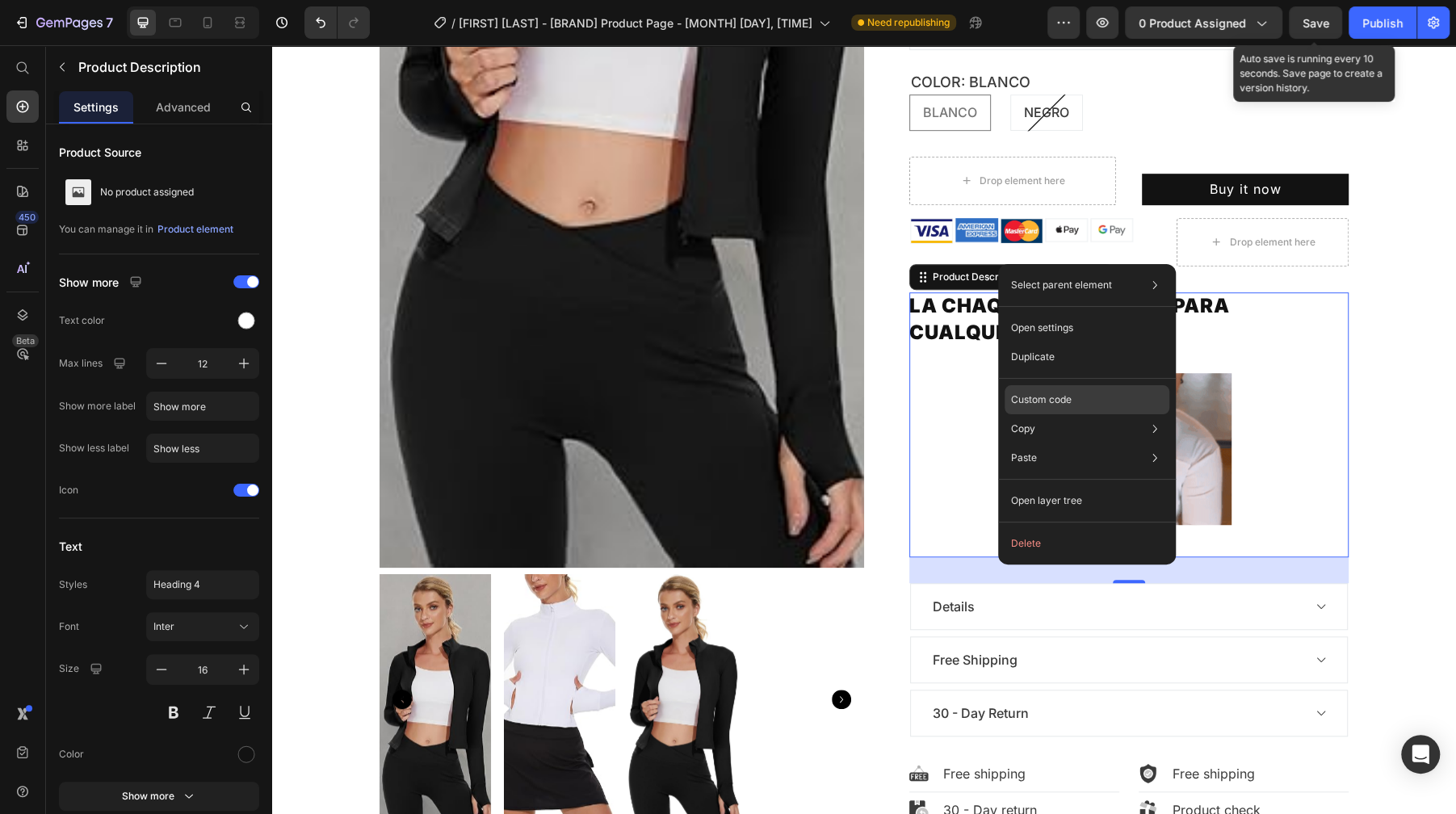 click on "Custom code" at bounding box center [1041, 400] 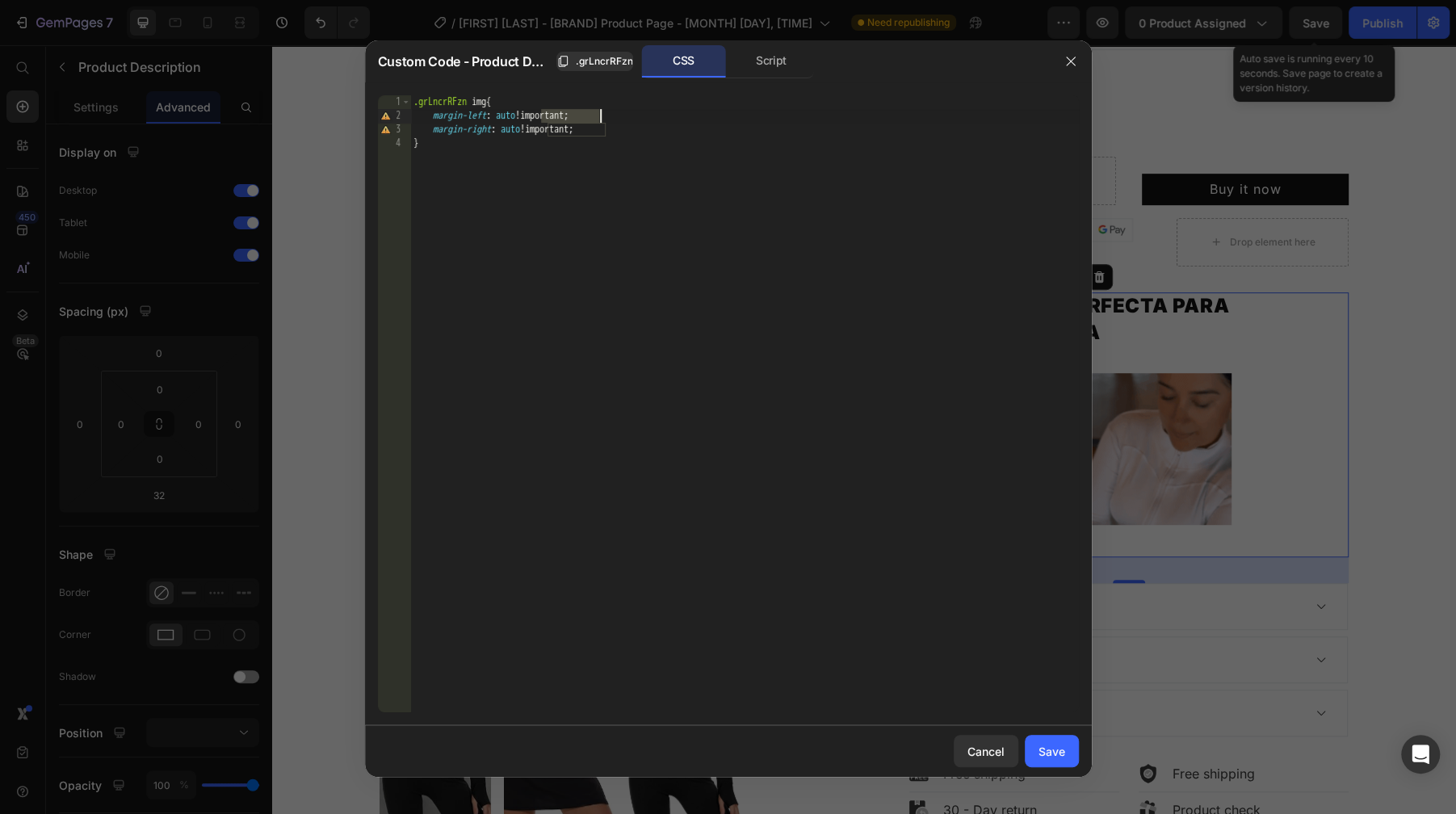 drag, startPoint x: 539, startPoint y: 110, endPoint x: 672, endPoint y: 131, distance: 134.64769 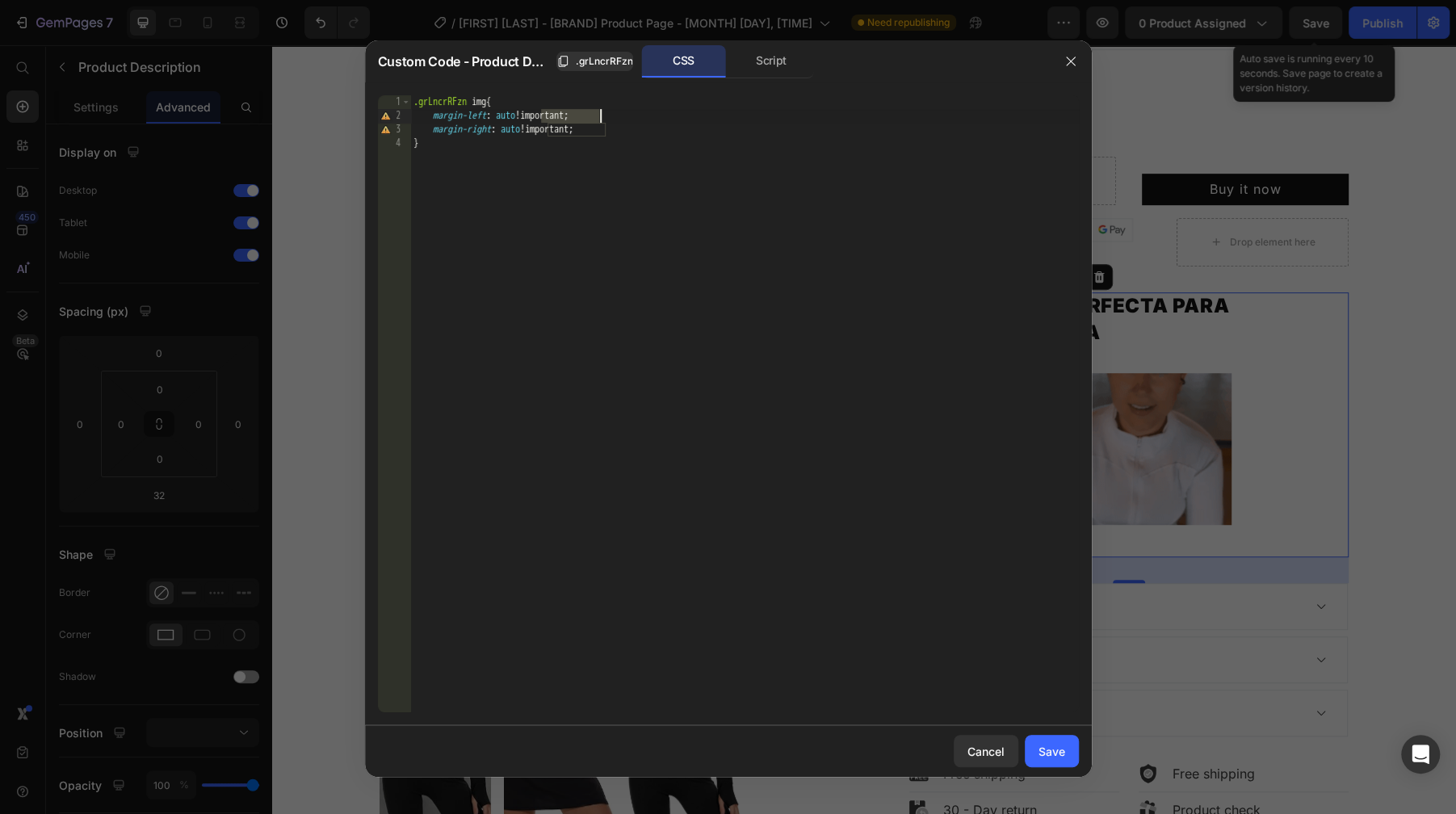 click on ".grLncrRFzn   img {      margin-left :   auto  !important ;      margin-right :   auto  !important ; }" at bounding box center [745, 417] 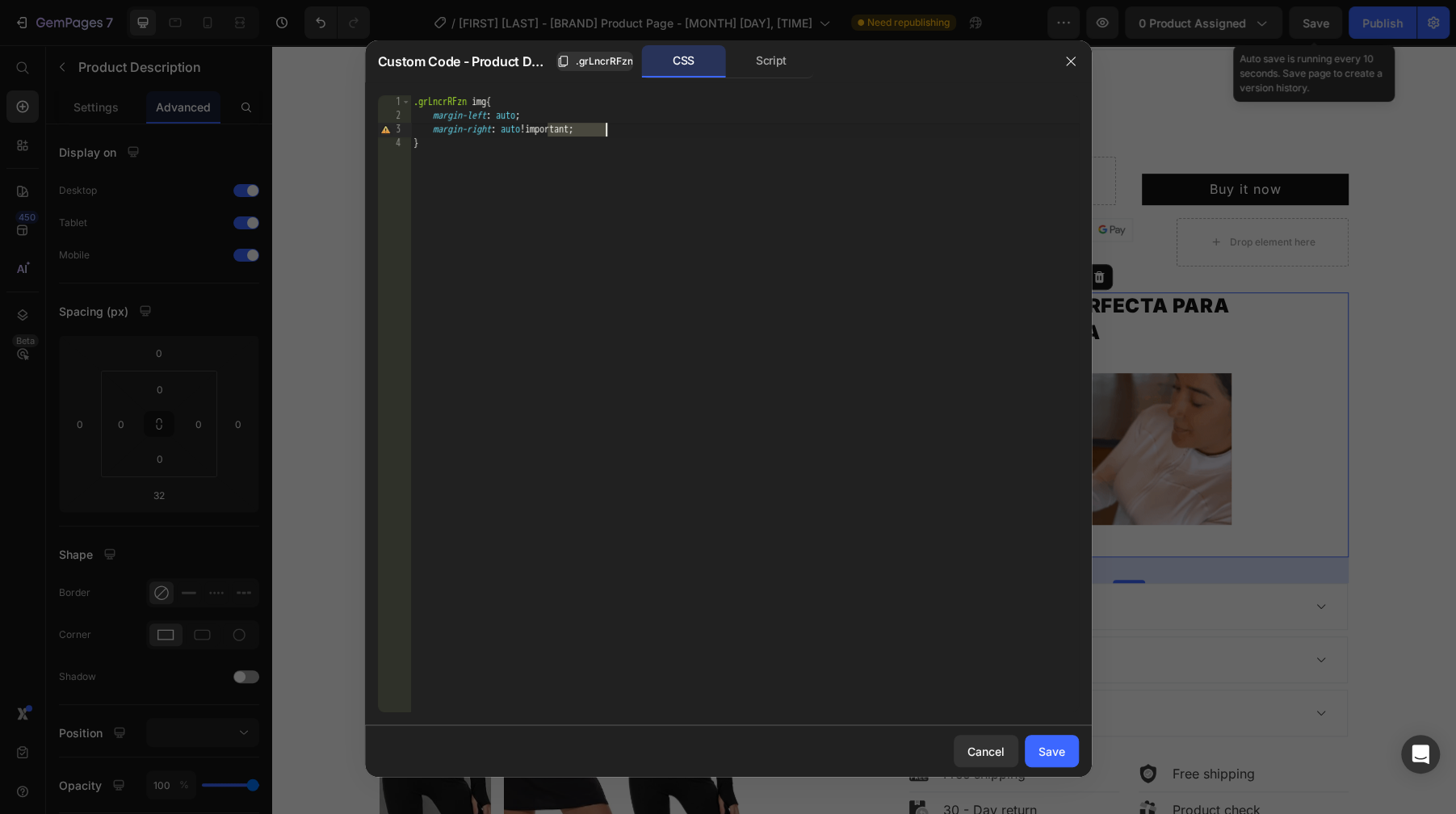drag, startPoint x: 547, startPoint y: 128, endPoint x: 648, endPoint y: 143, distance: 102.107786 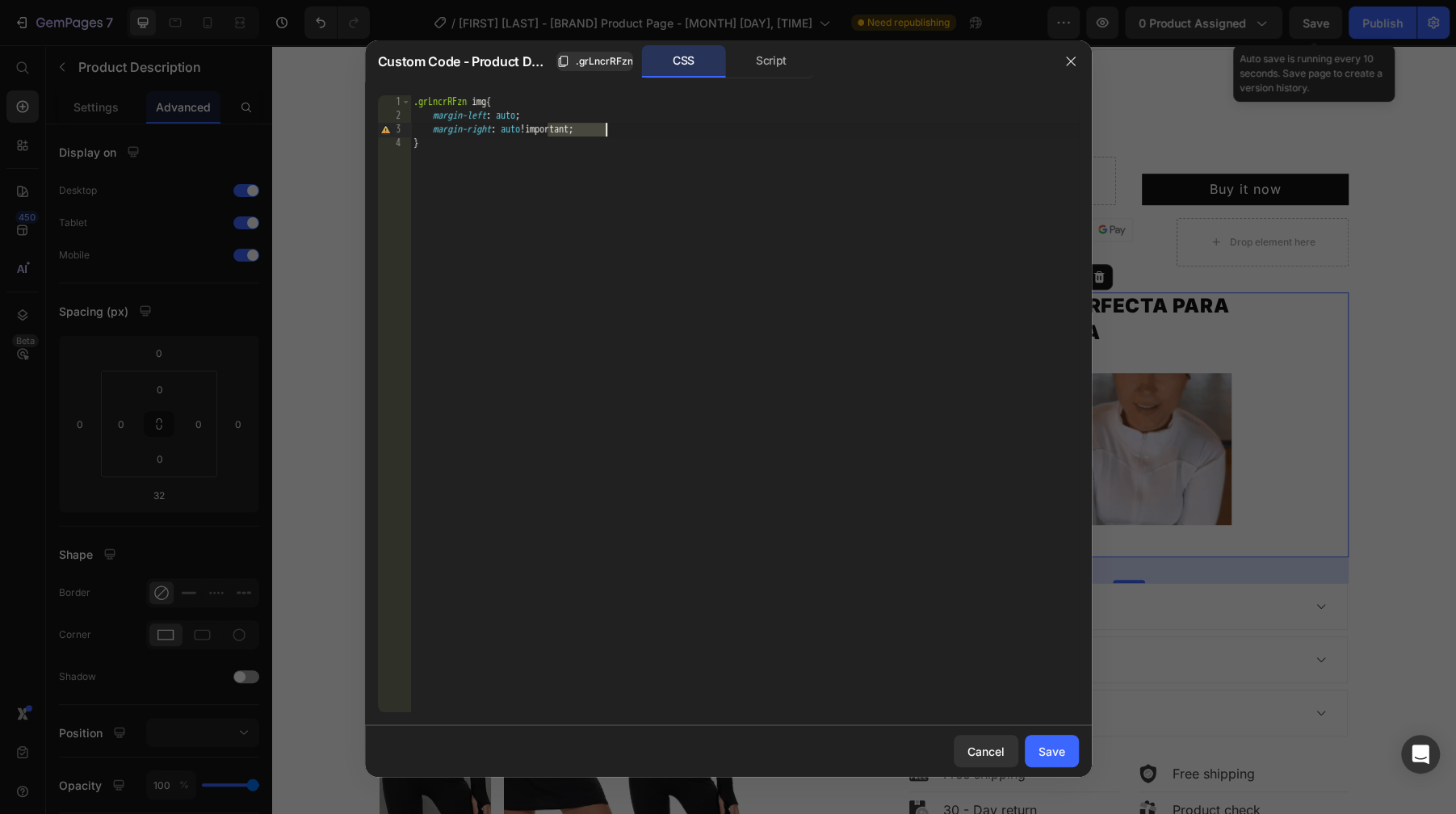 click on ".grLncrRFzn   img {      margin-left :   auto ;      margin-right :   auto  !important ; }" at bounding box center (745, 417) 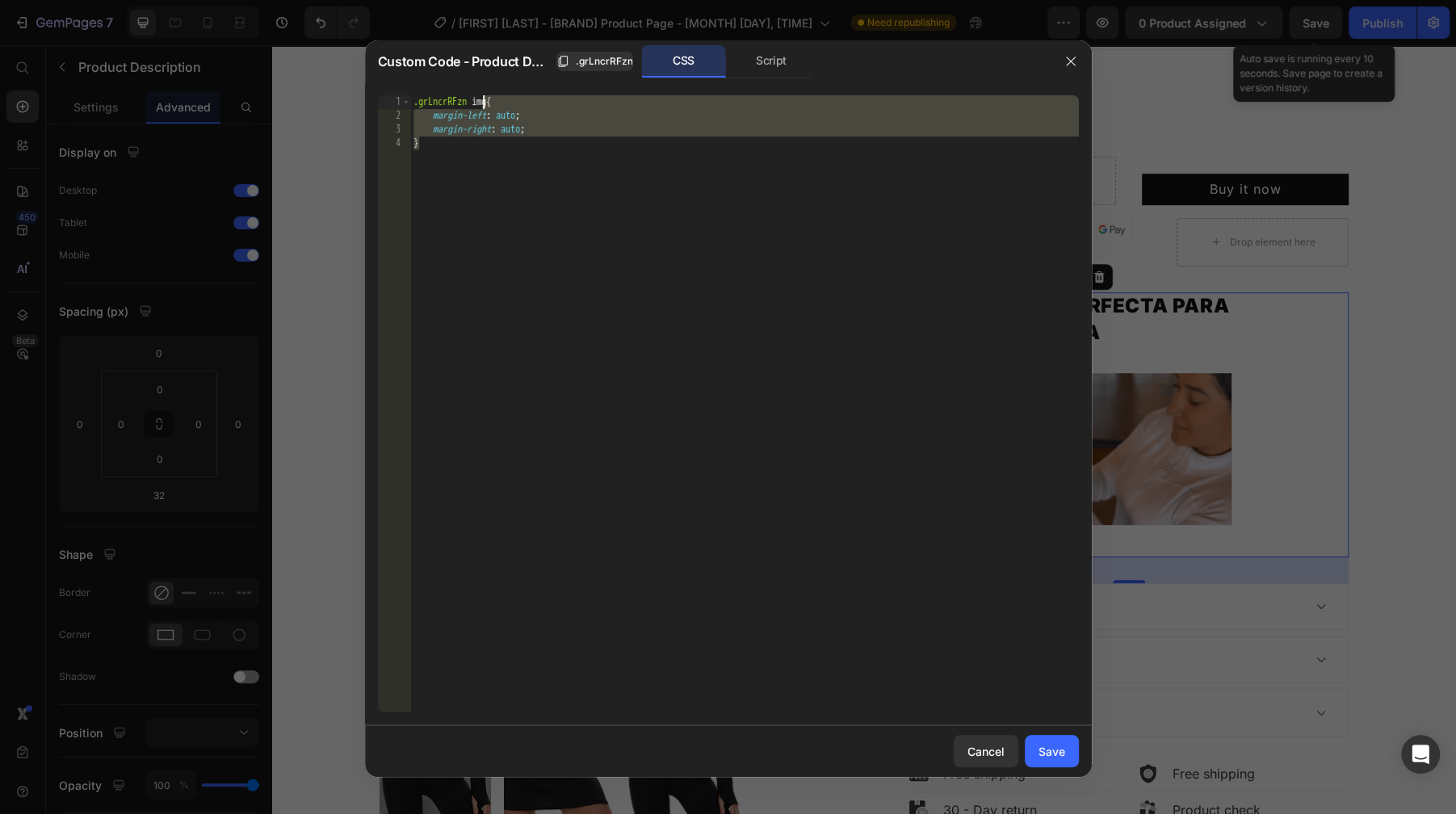 drag, startPoint x: 433, startPoint y: 145, endPoint x: 484, endPoint y: 107, distance: 63.60031 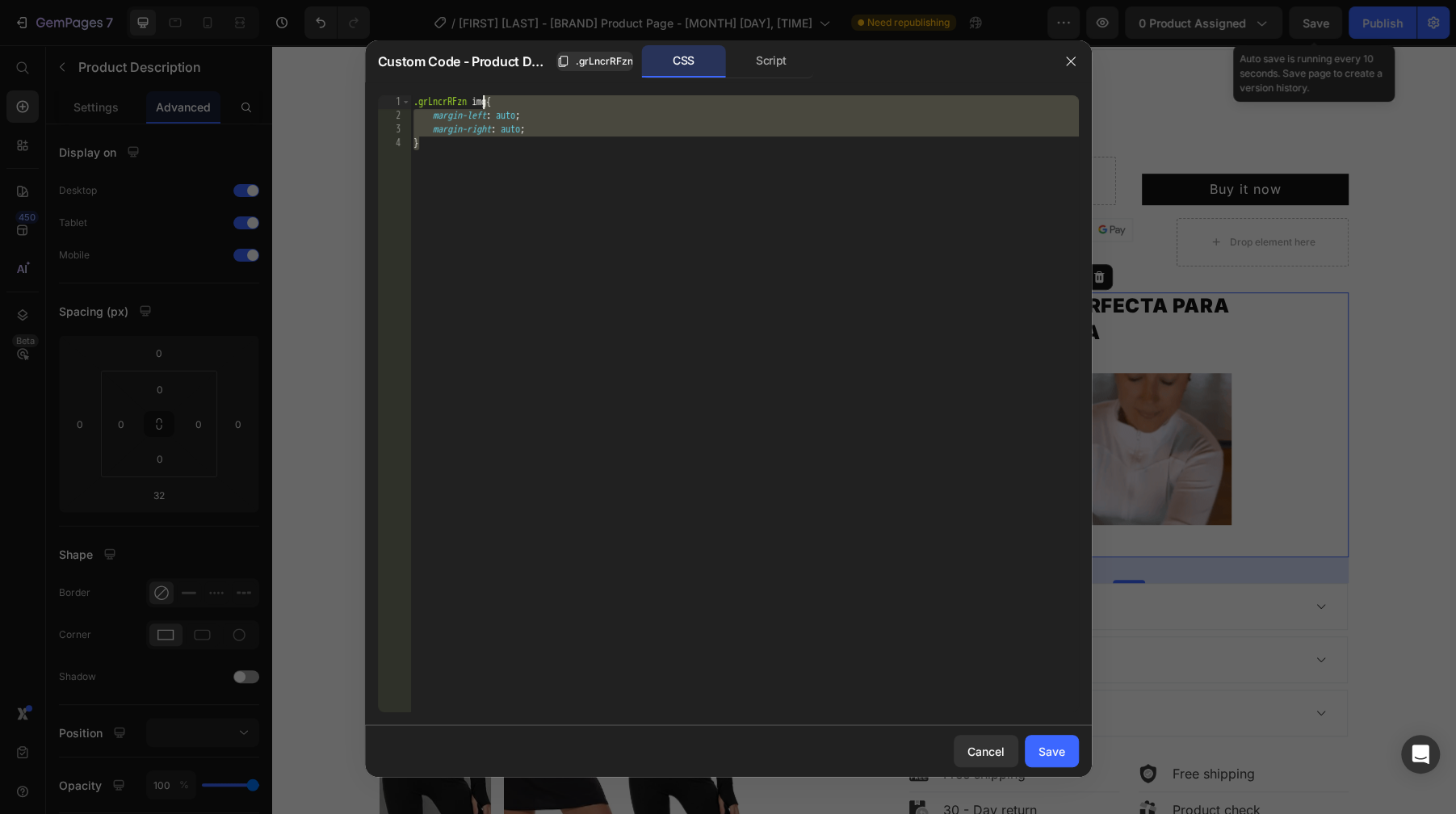 click on ".grLncrRFzn   img {      margin-left :   auto ;      margin-right :   auto ; }" at bounding box center [745, 417] 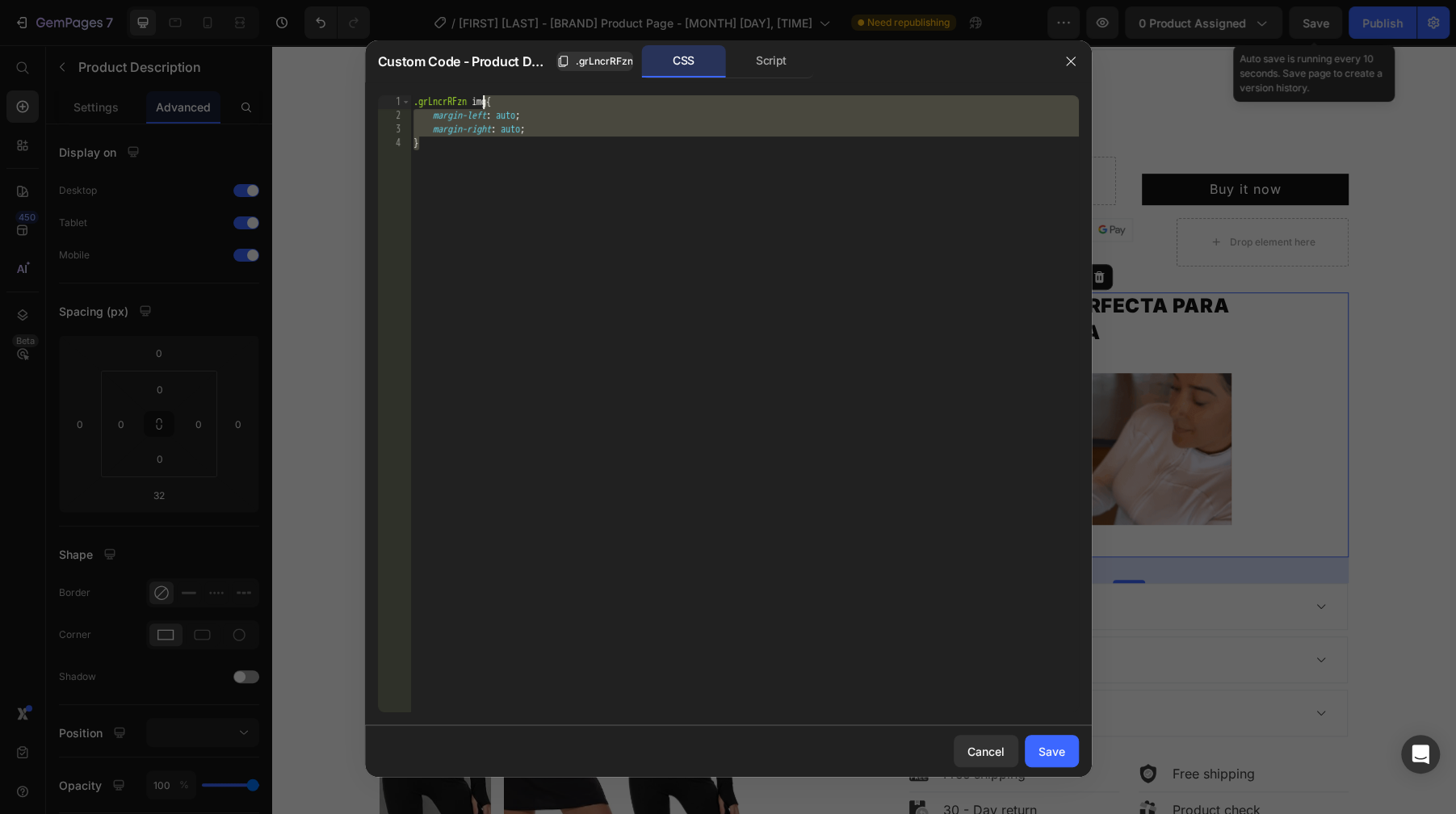 type on ".grLncrRFzn img{
margin-left: auto;" 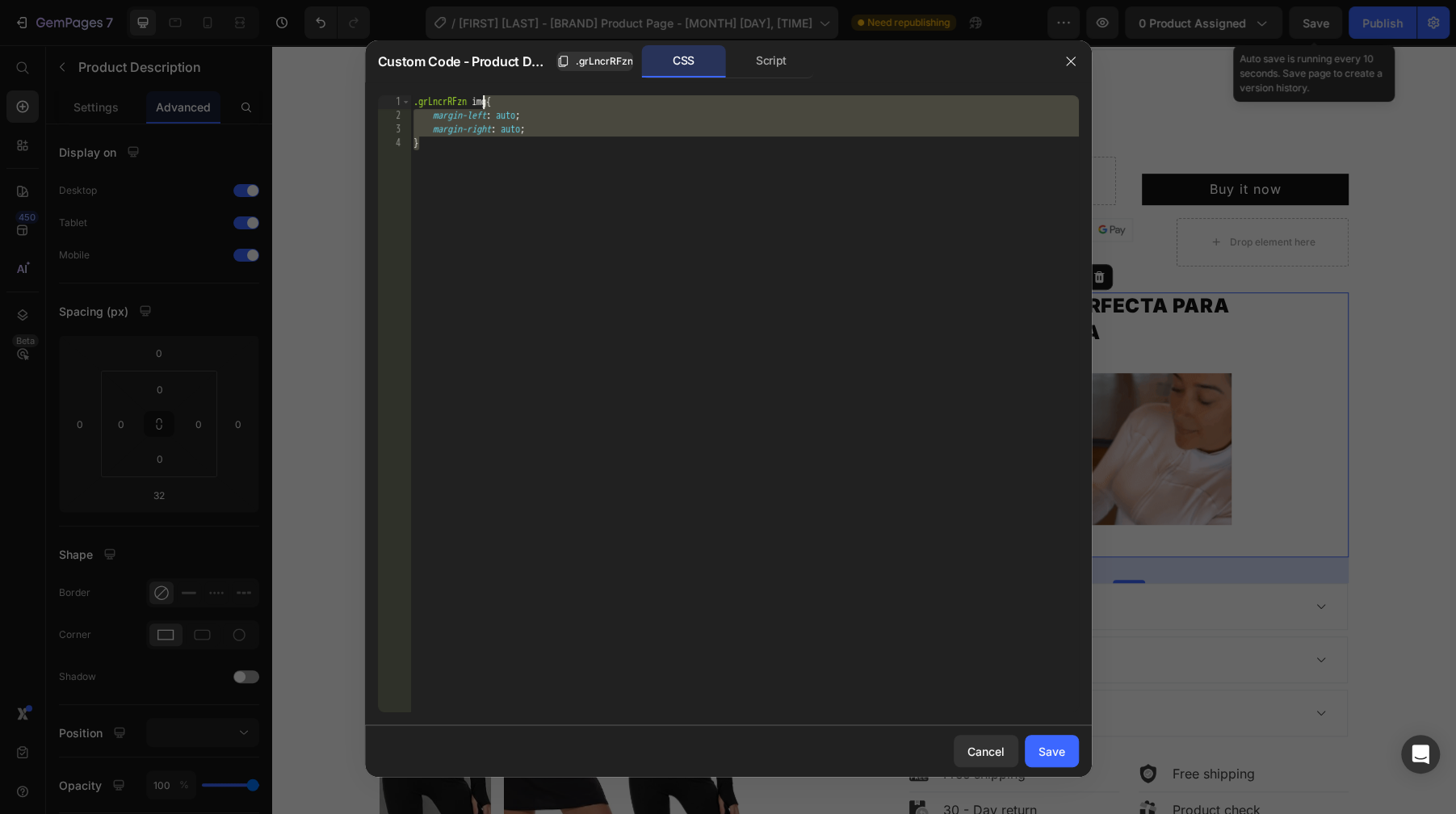 drag, startPoint x: 1066, startPoint y: 64, endPoint x: 531, endPoint y: 9, distance: 537.8197 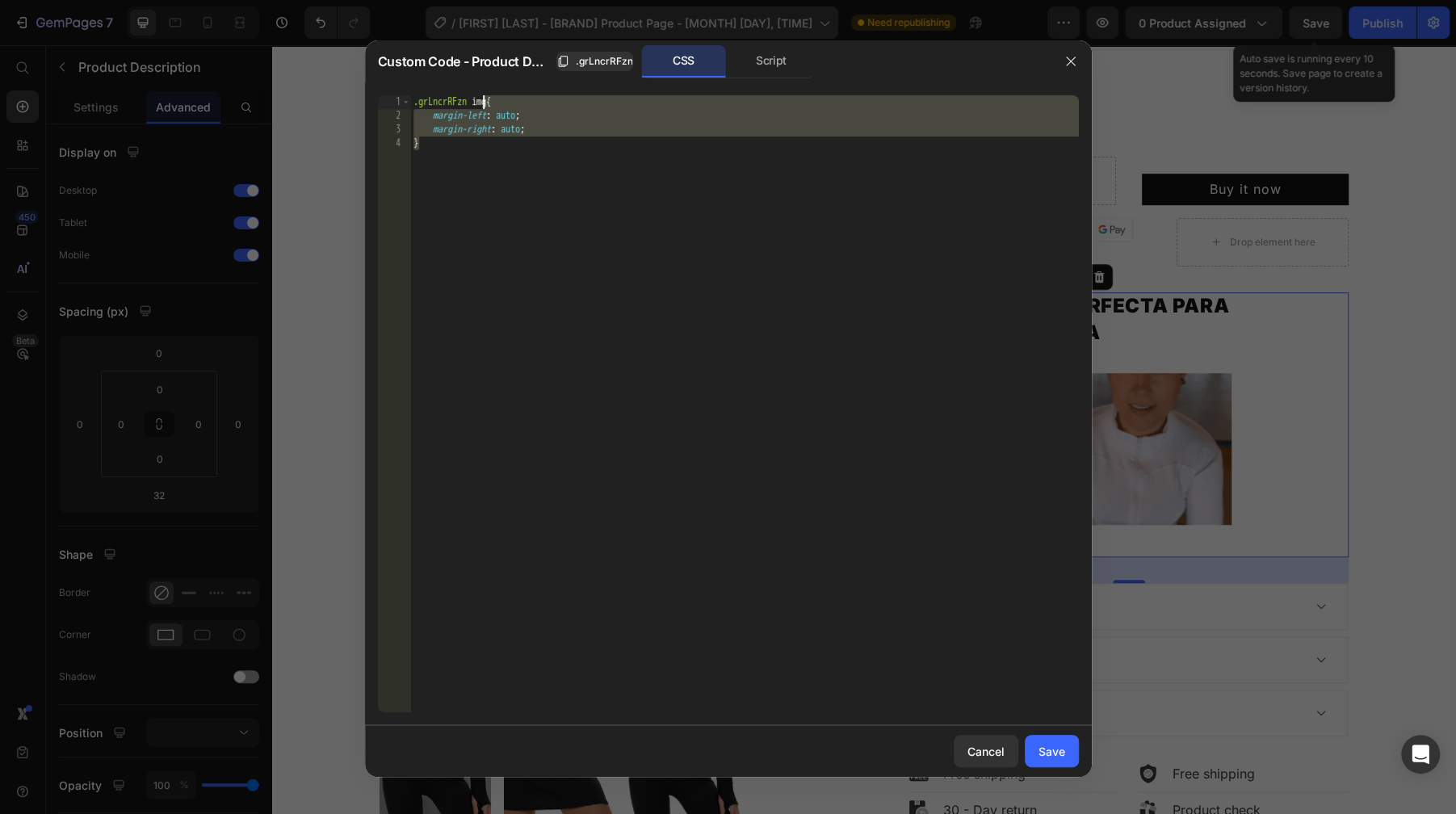 click 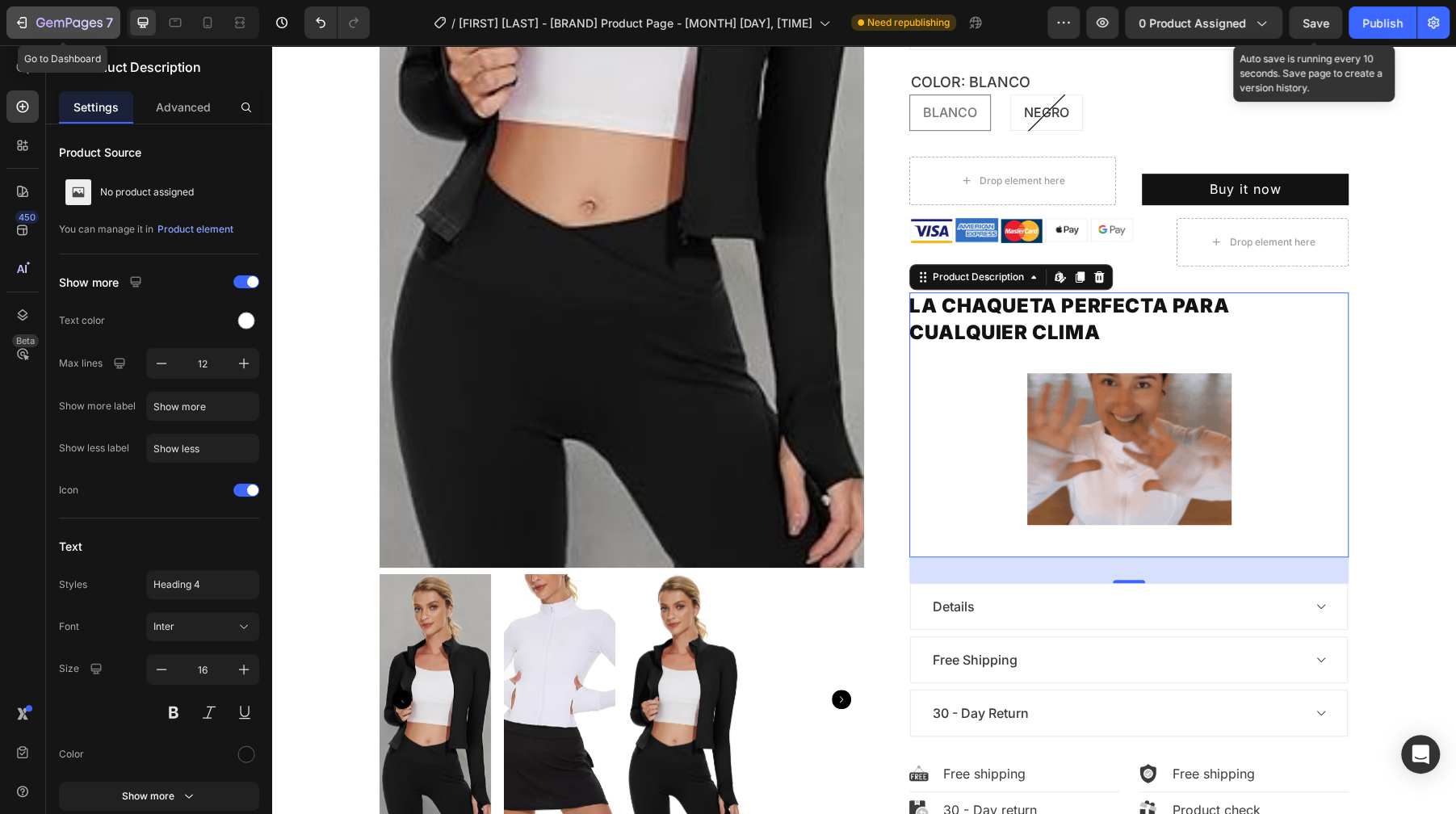 click on "7" 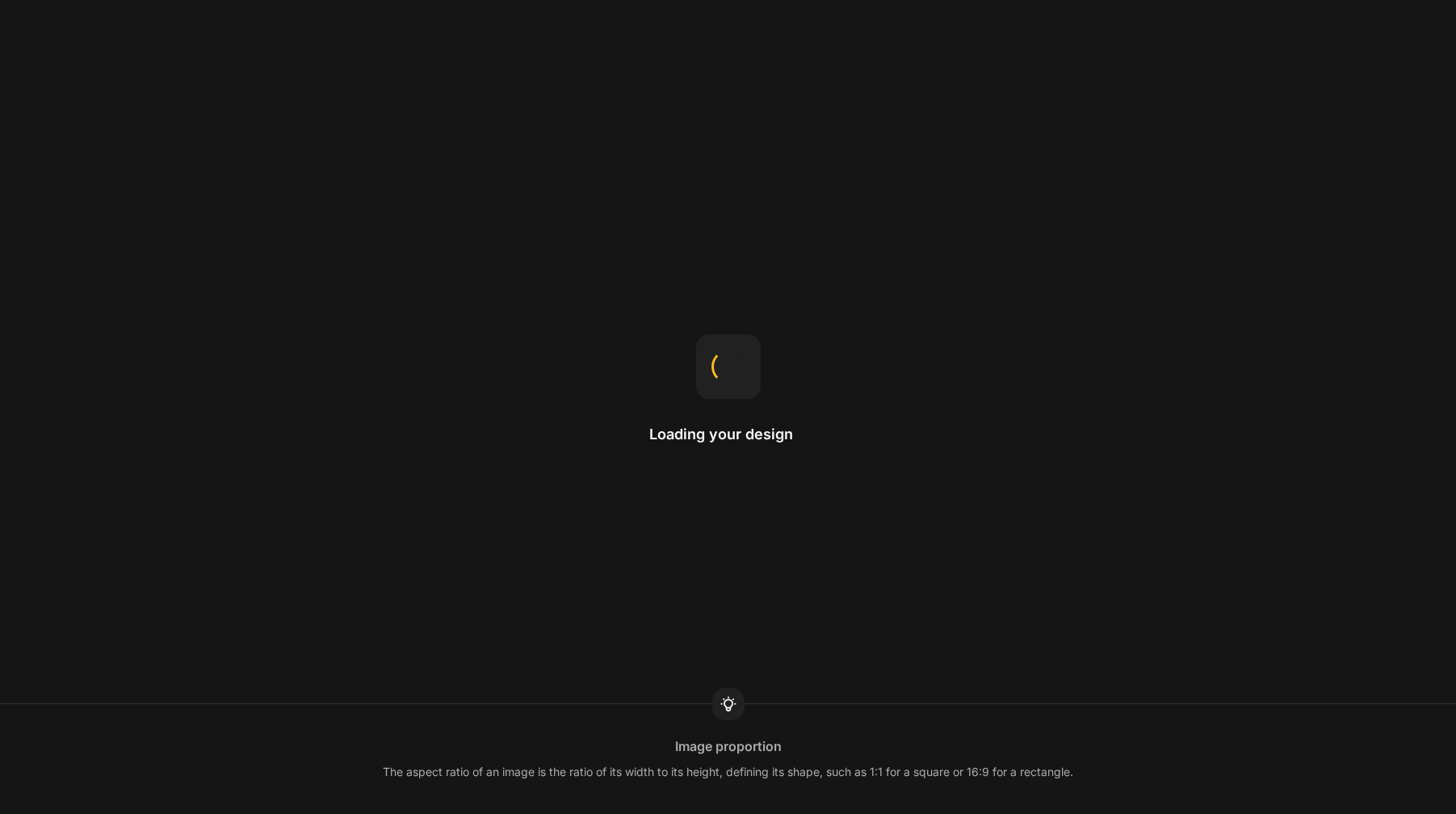 scroll, scrollTop: 0, scrollLeft: 0, axis: both 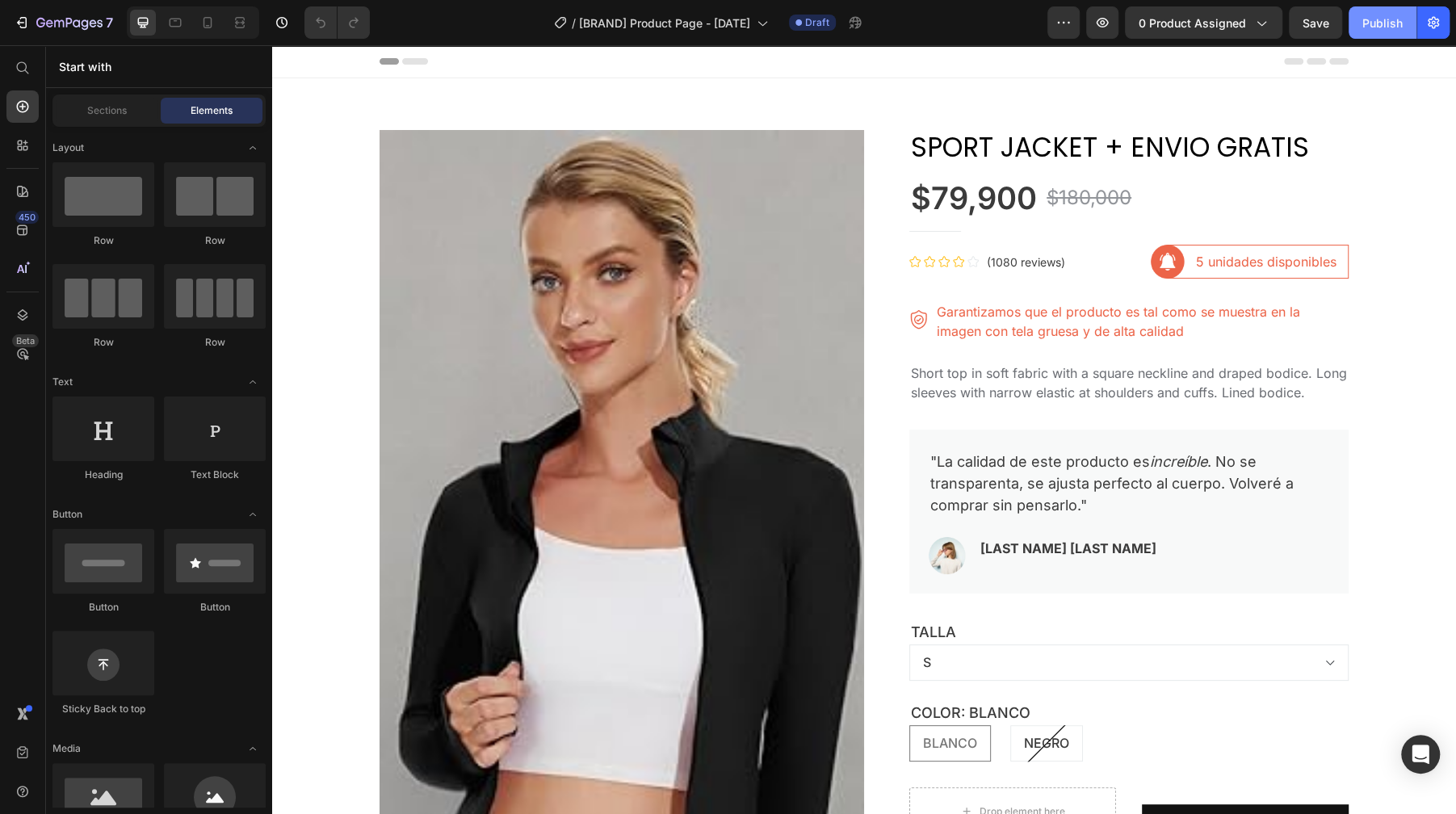 click on "Publish" 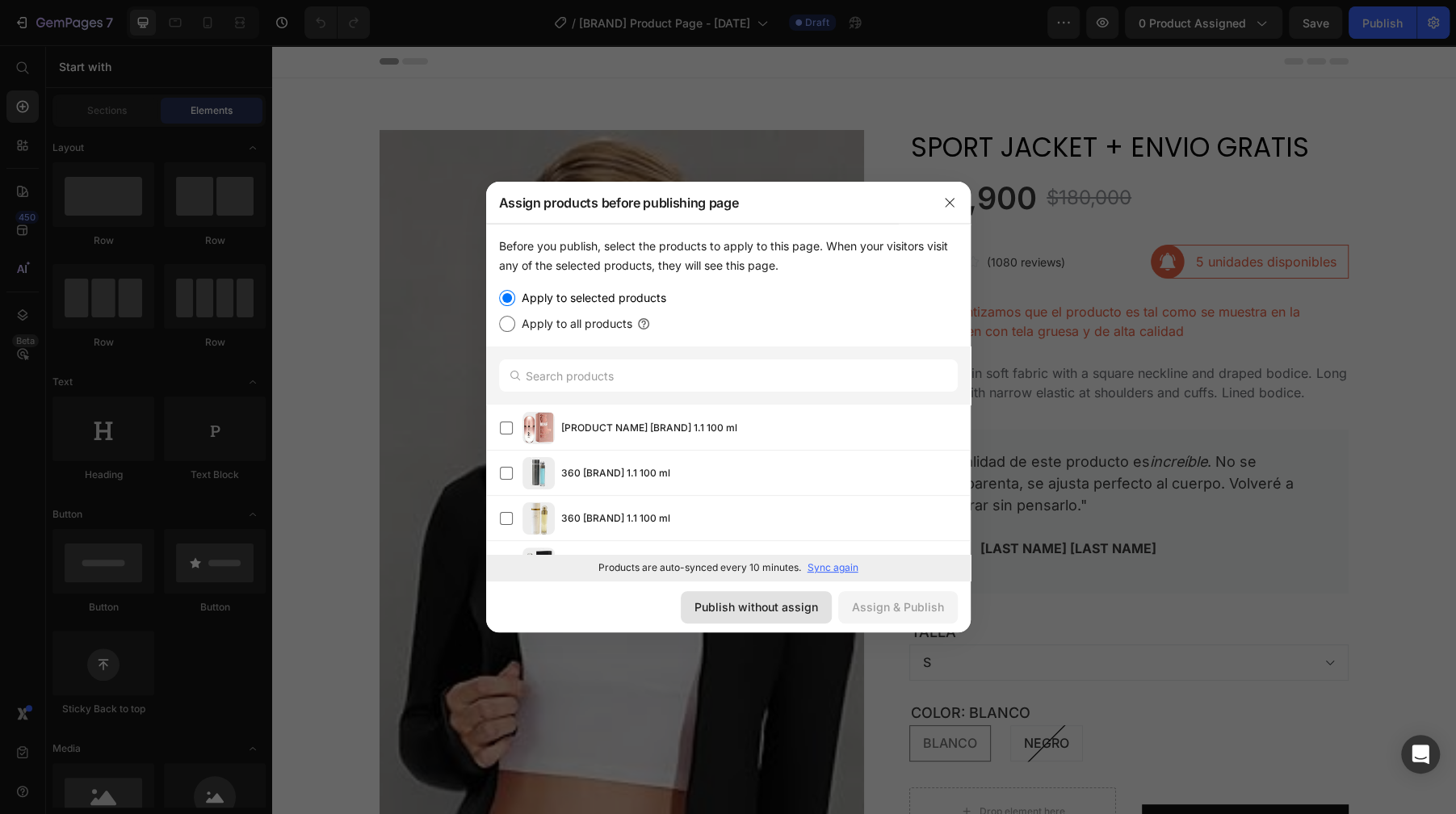 click on "Publish without assign" at bounding box center [756, 606] 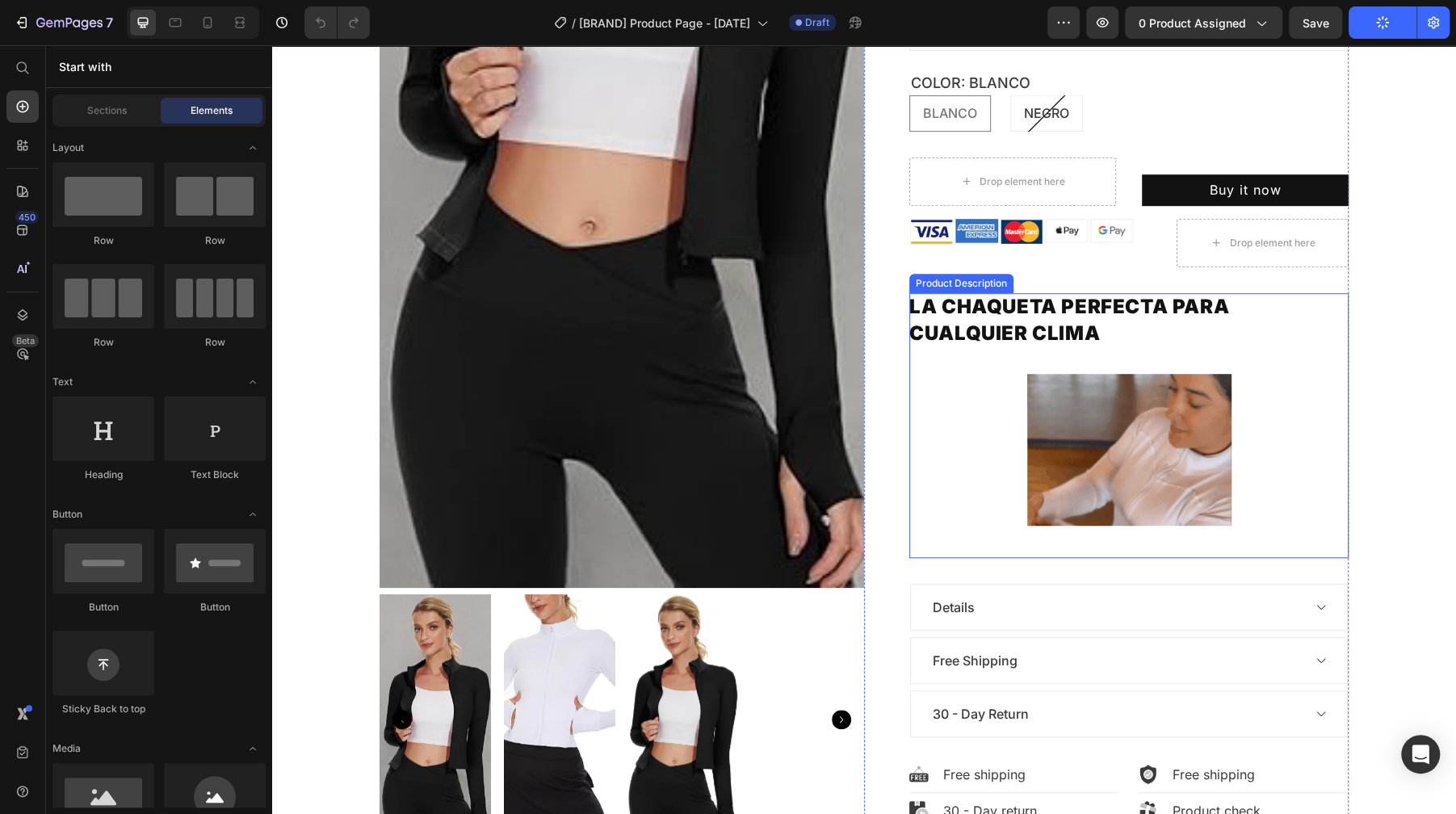 scroll, scrollTop: 631, scrollLeft: 0, axis: vertical 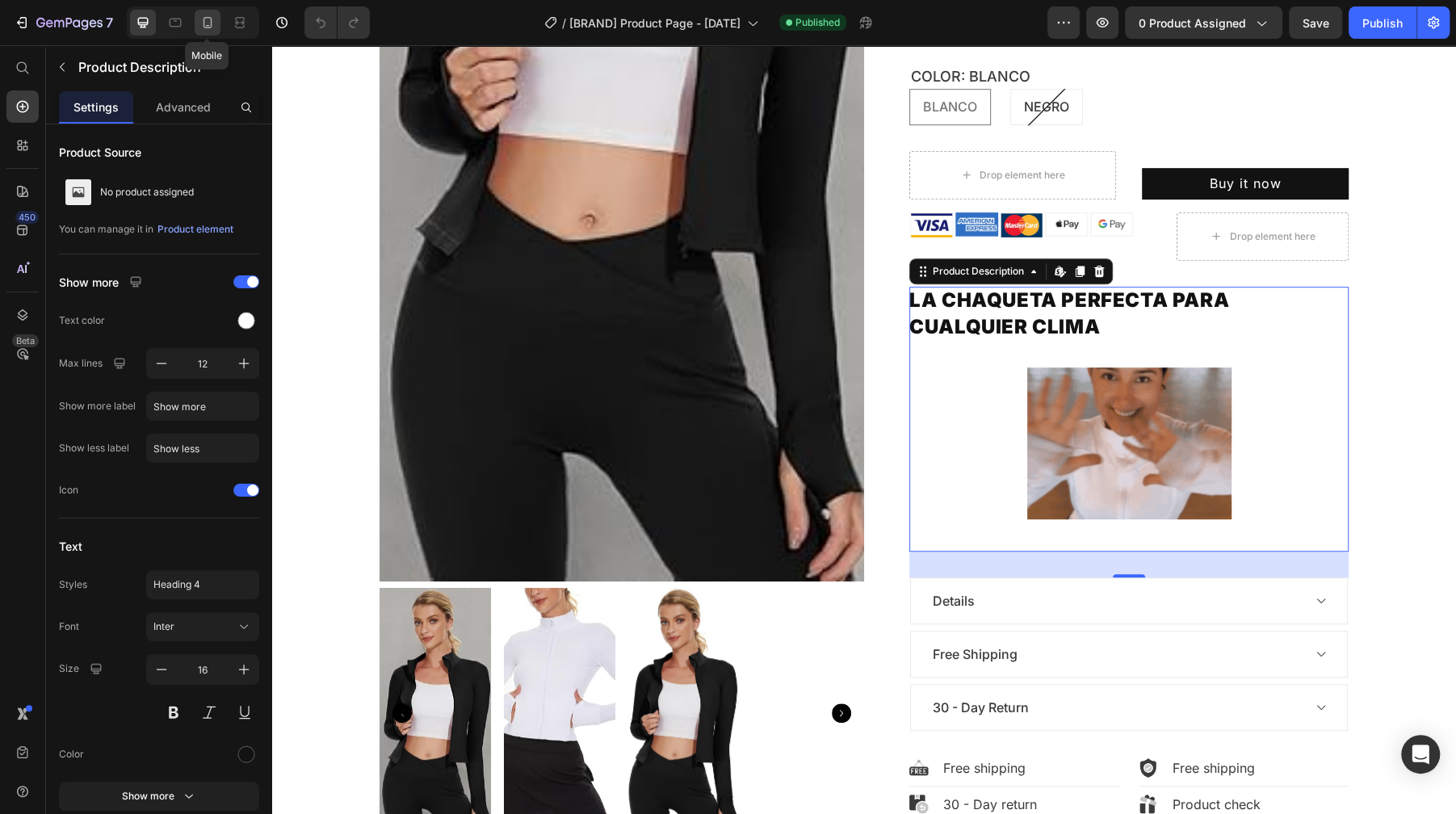 click 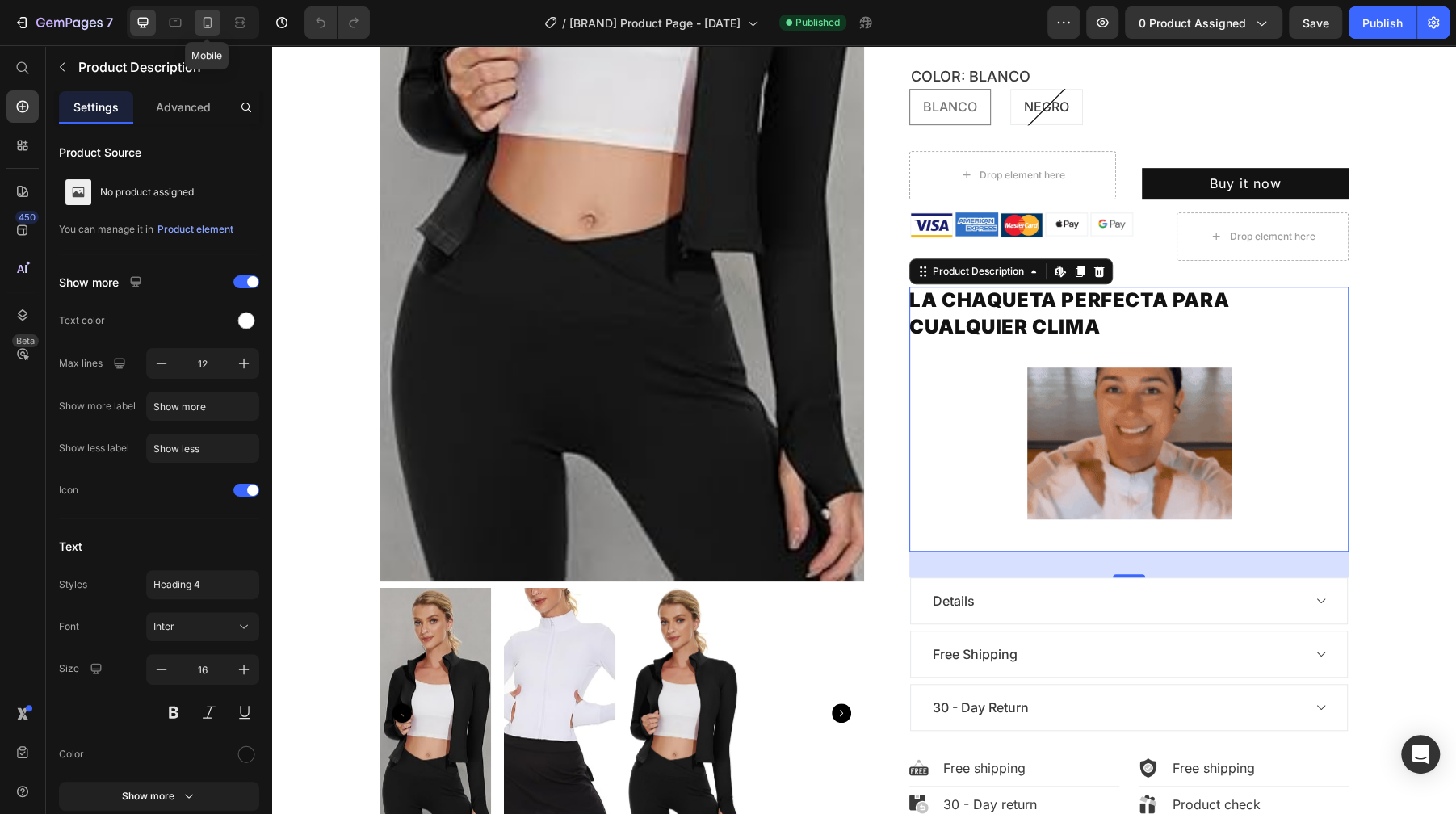 type on "14" 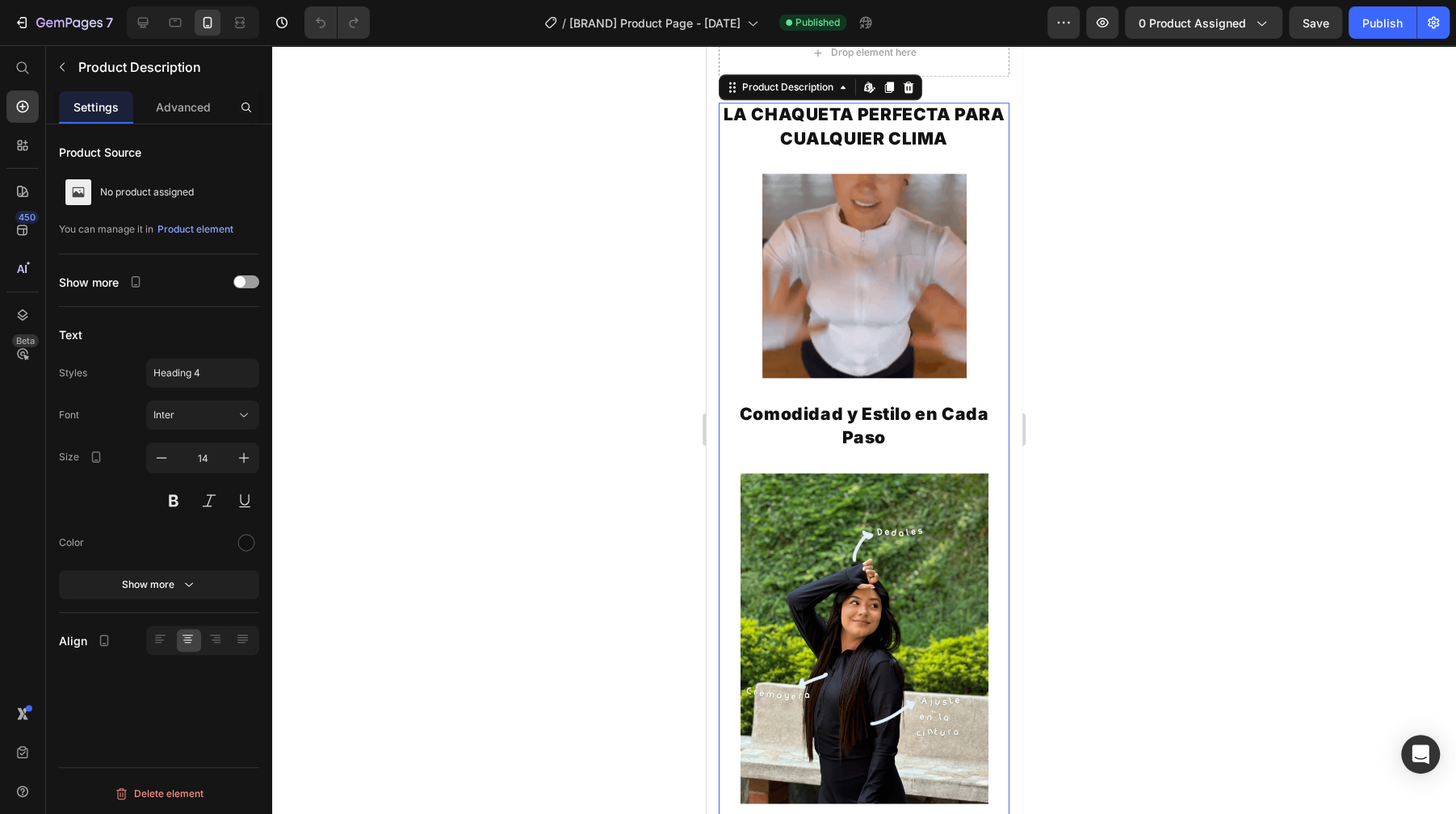 scroll, scrollTop: 1200, scrollLeft: 0, axis: vertical 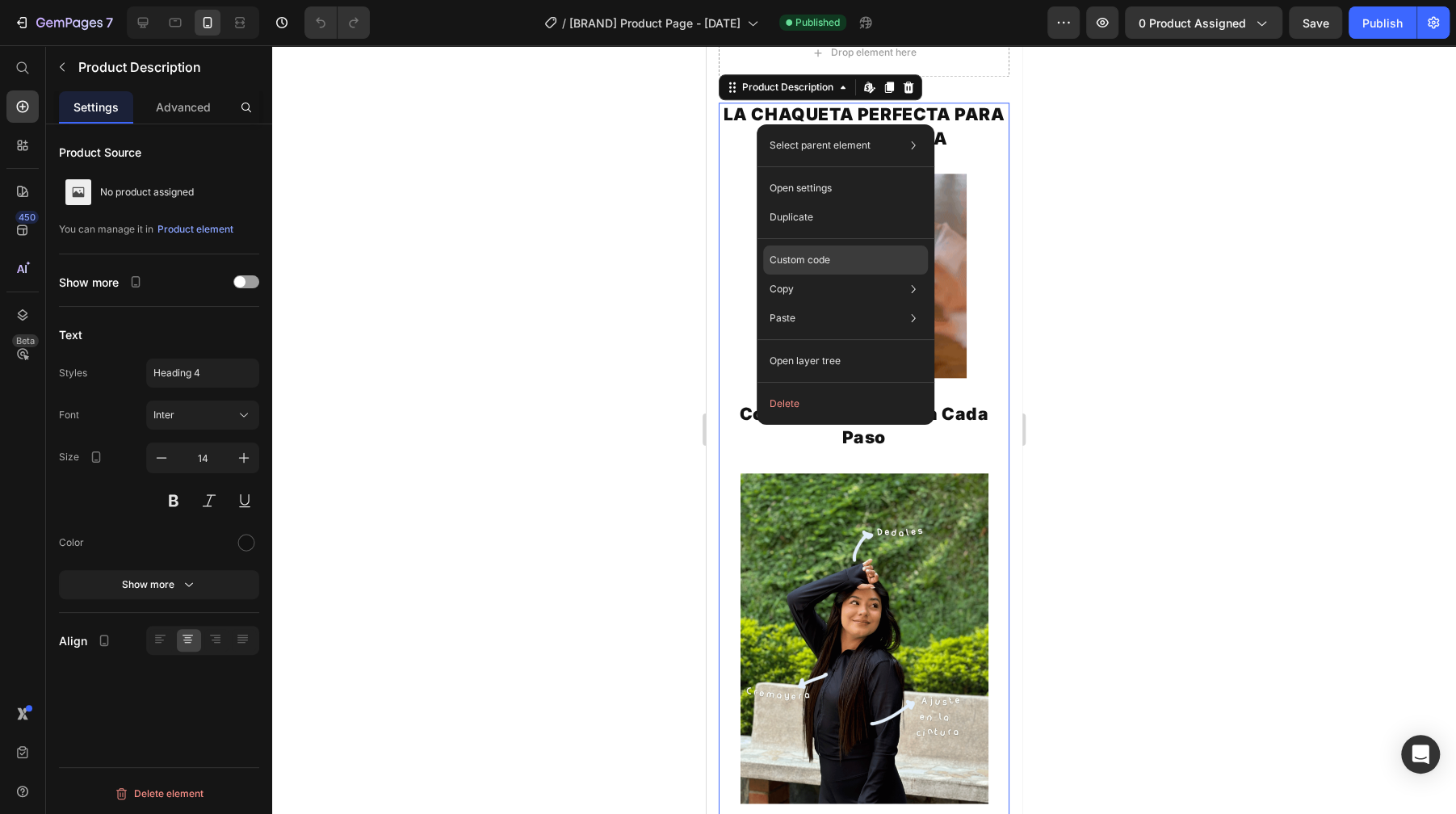 drag, startPoint x: 814, startPoint y: 261, endPoint x: 828, endPoint y: 255, distance: 15.231546 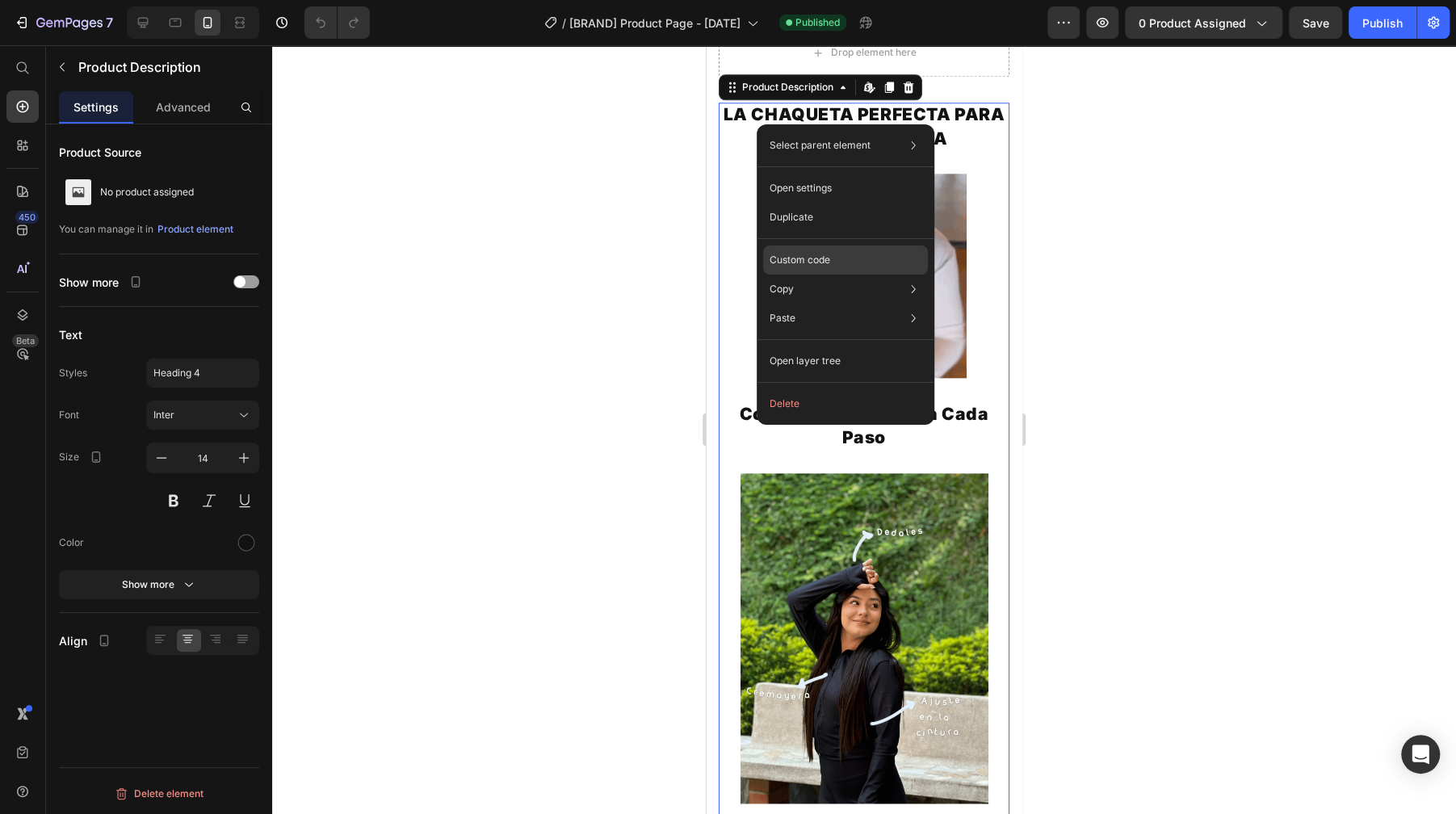 click on "Custom code" at bounding box center (799, 260) 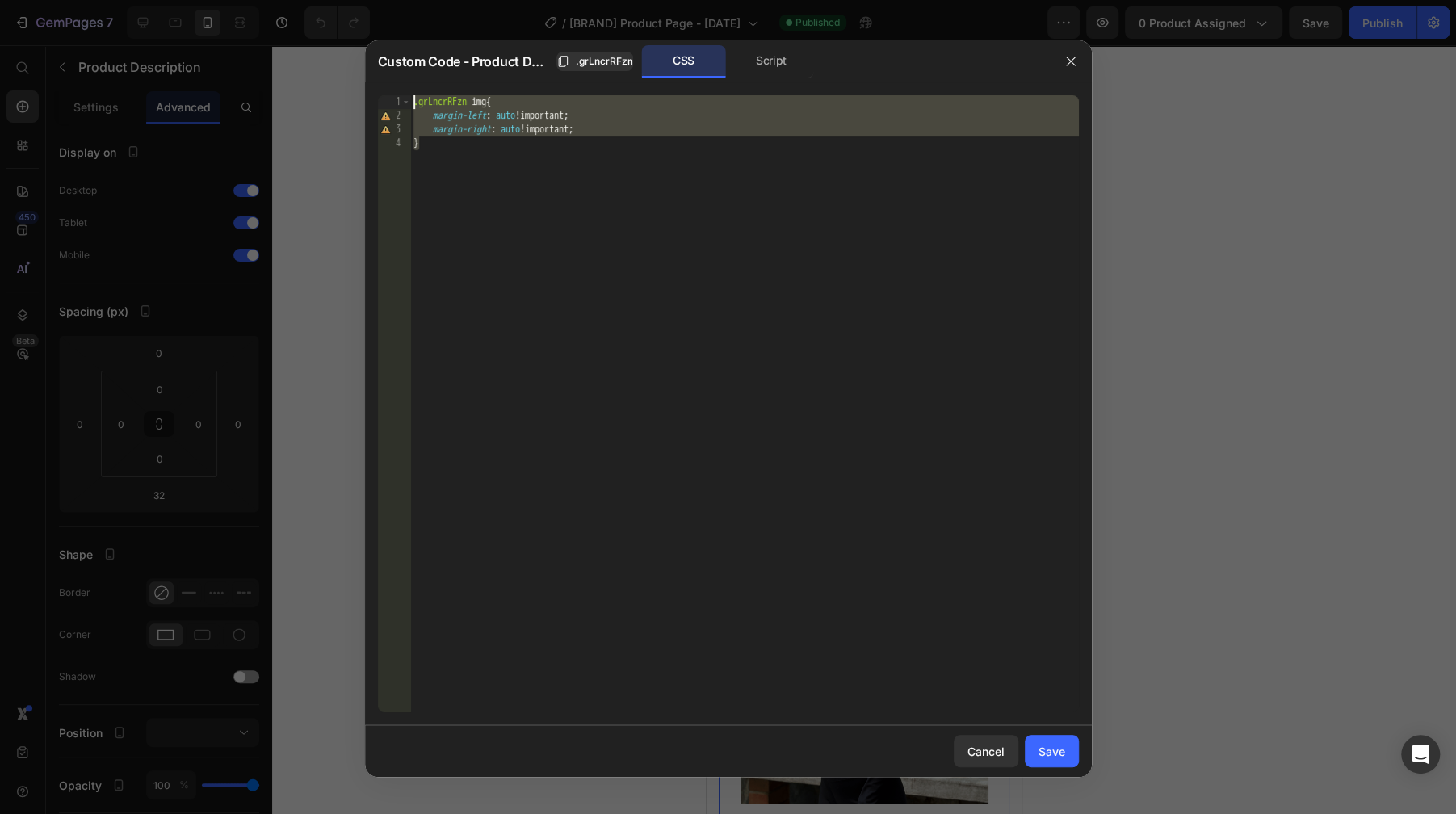 drag, startPoint x: 433, startPoint y: 148, endPoint x: 447, endPoint y: 105, distance: 45.22168 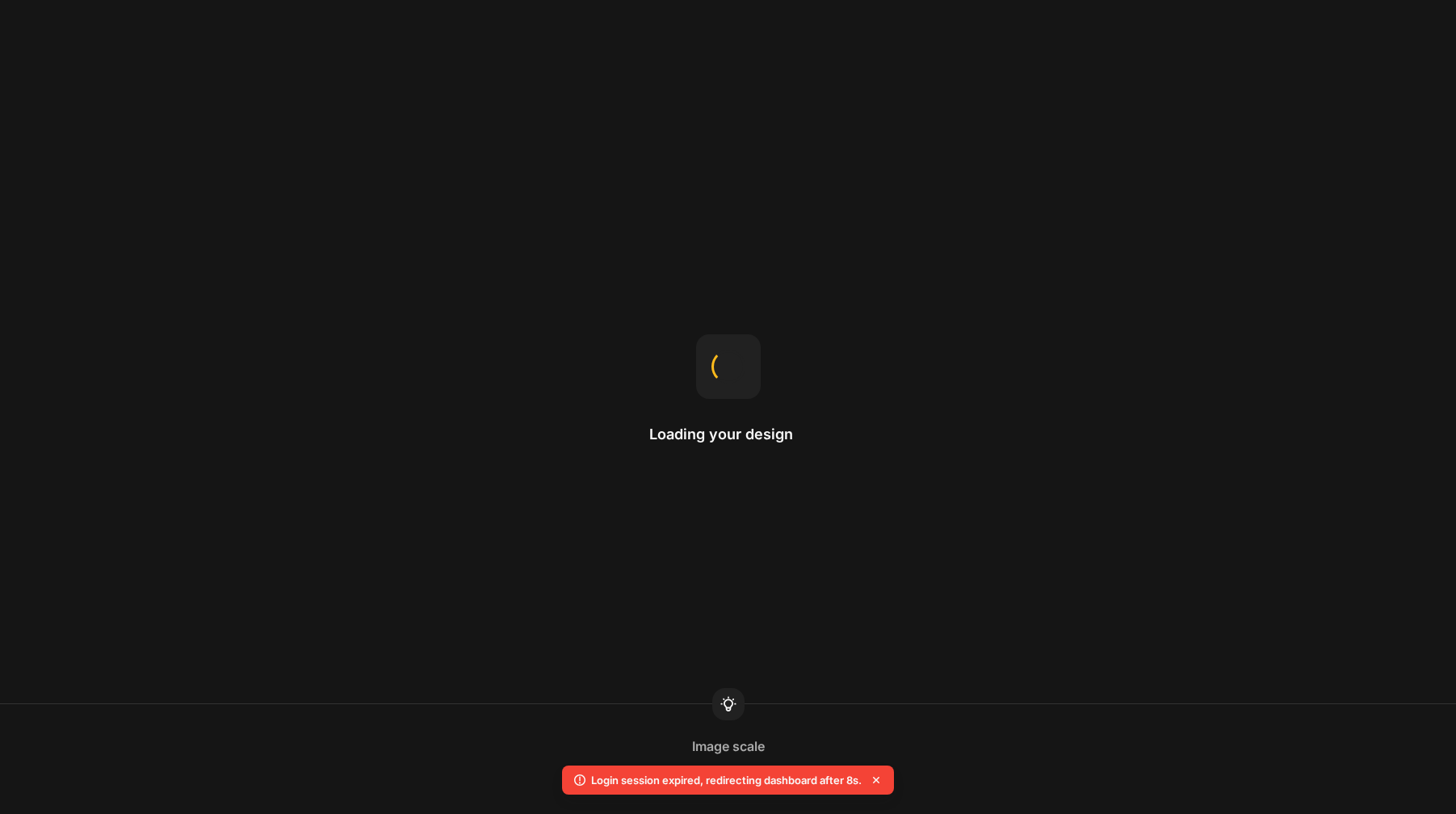 scroll, scrollTop: 0, scrollLeft: 0, axis: both 